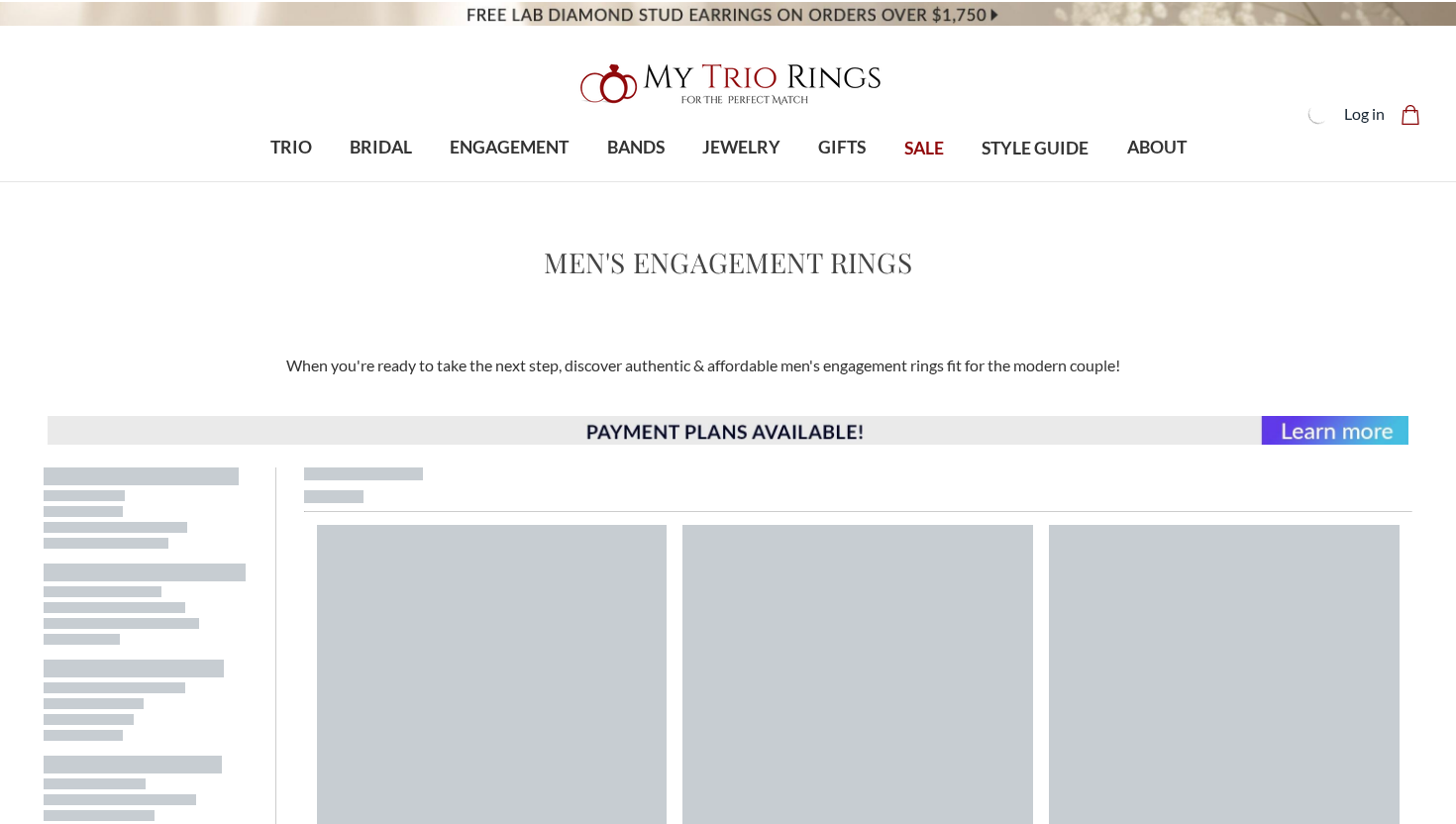 scroll, scrollTop: 0, scrollLeft: 0, axis: both 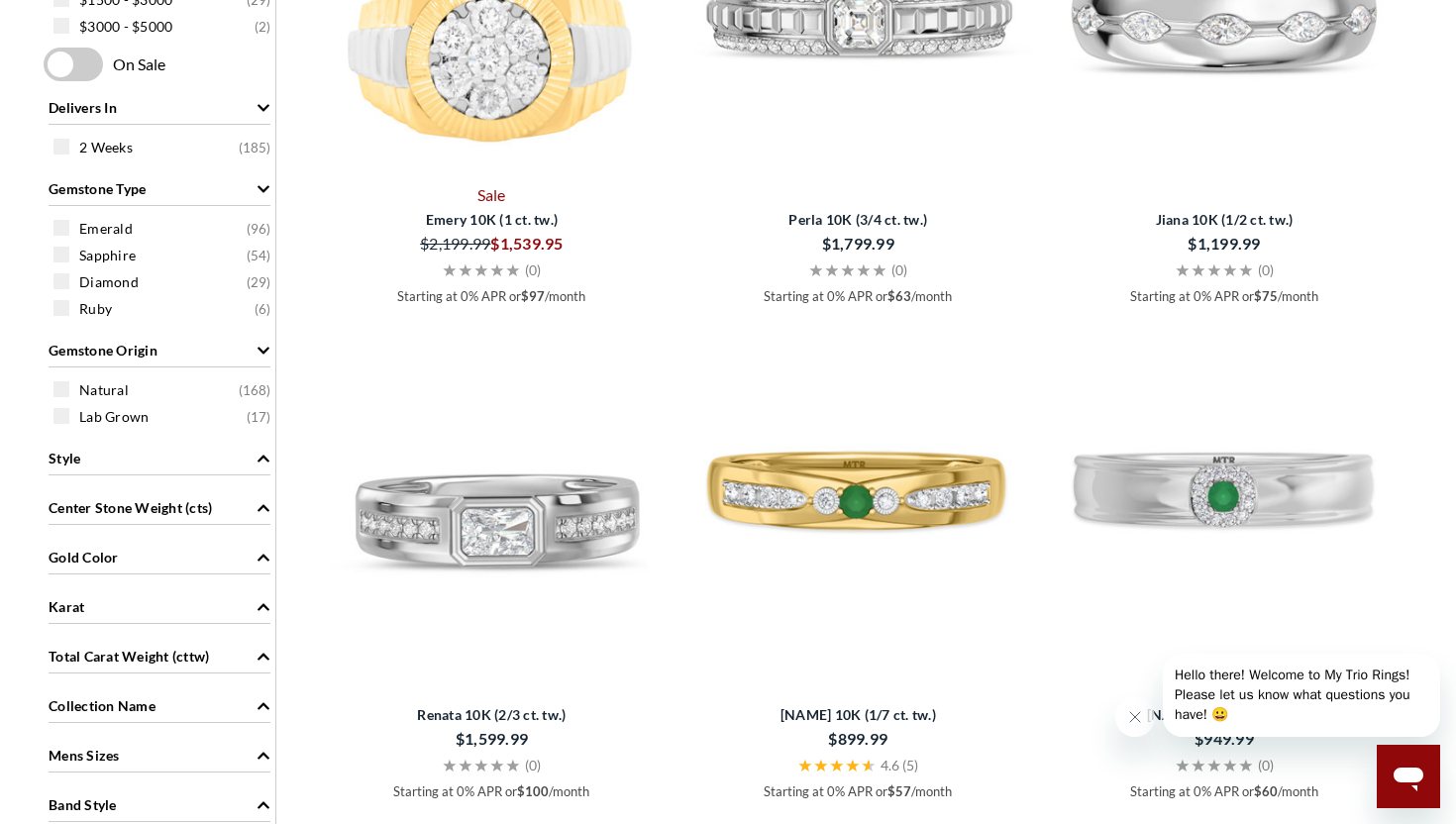 click 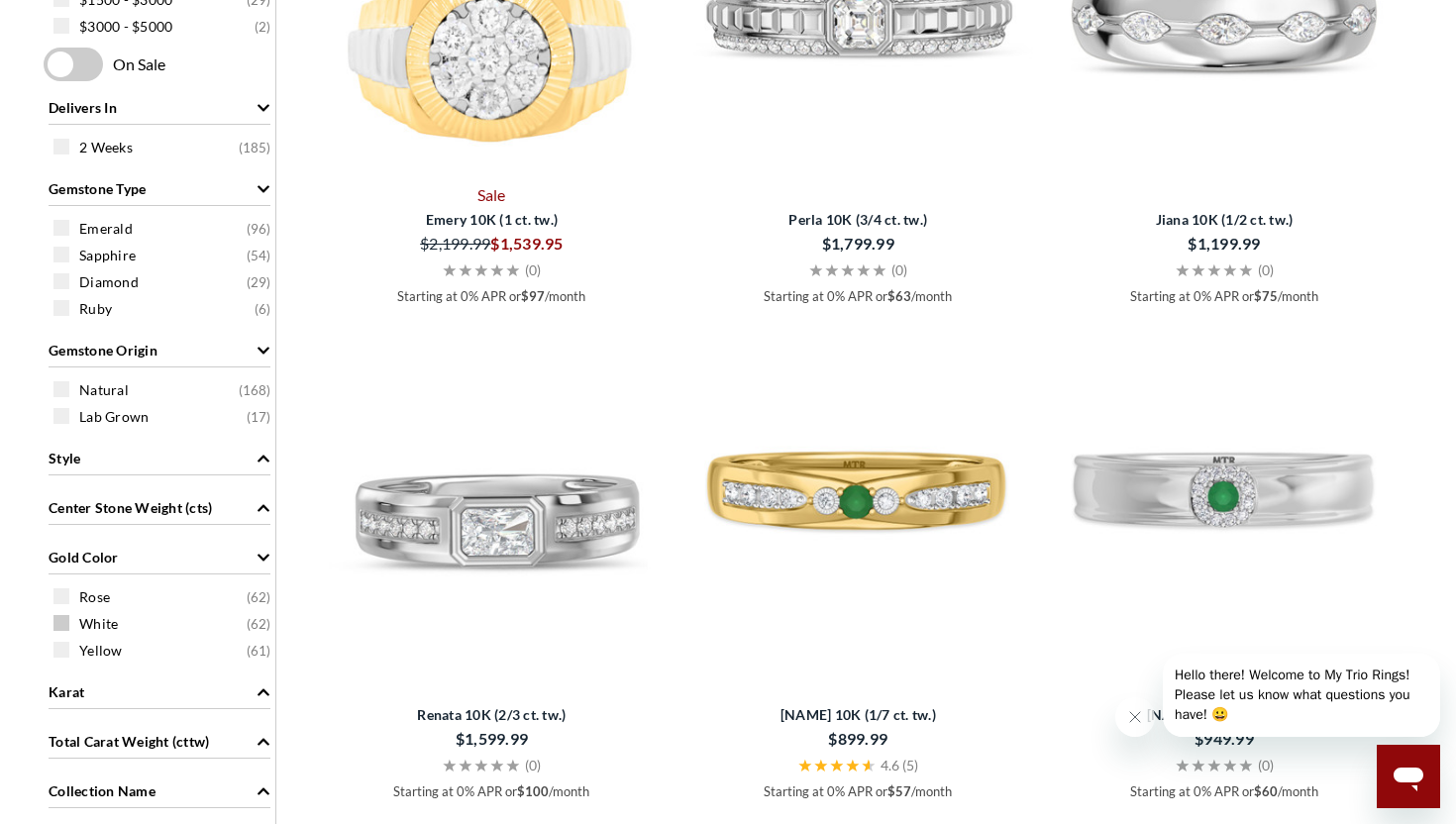 click on "White   ( 62 )" at bounding box center [164, 623] 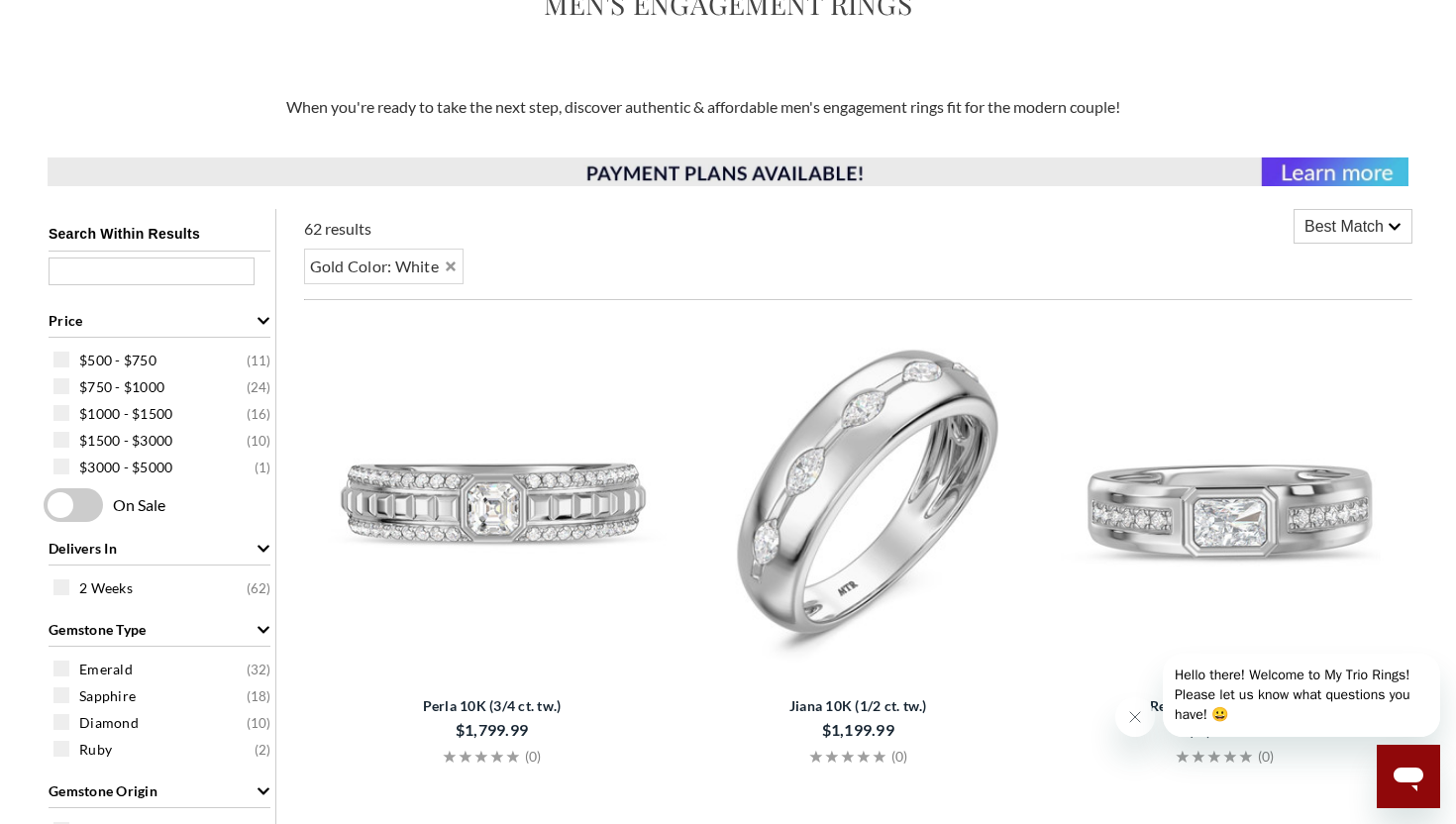 scroll, scrollTop: 0, scrollLeft: 0, axis: both 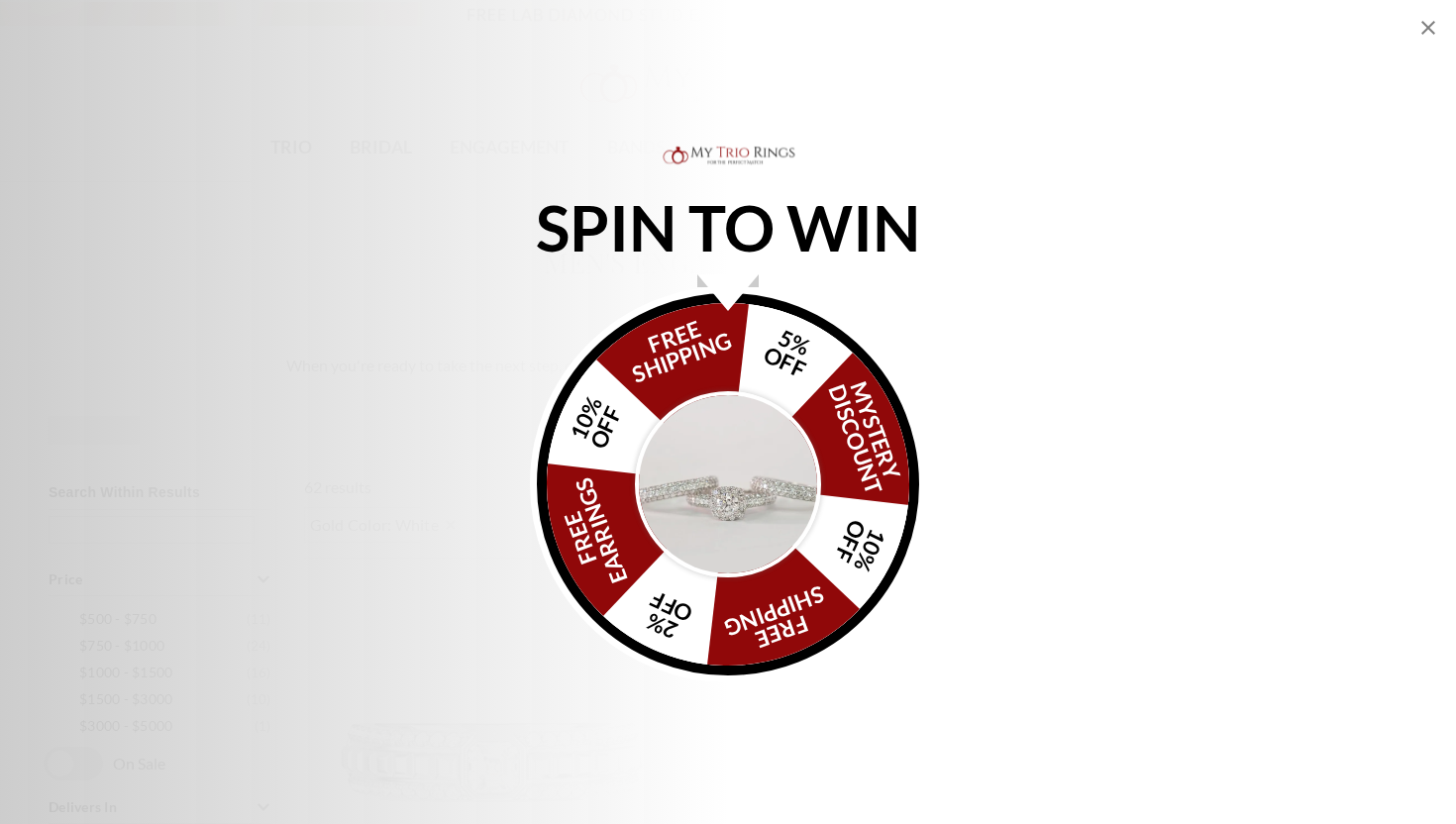 click 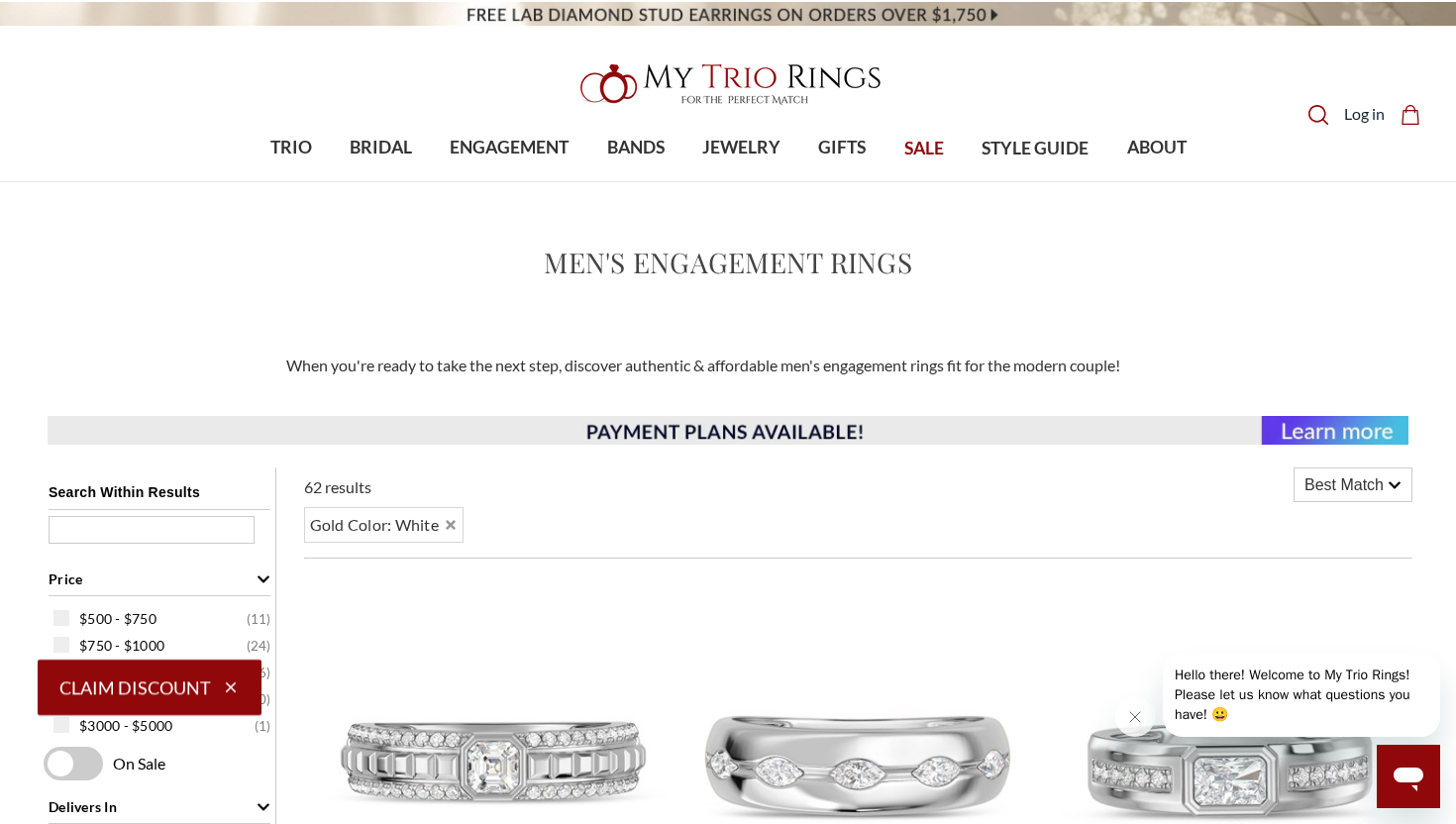 click on "Best Match" at bounding box center [1344, 485] 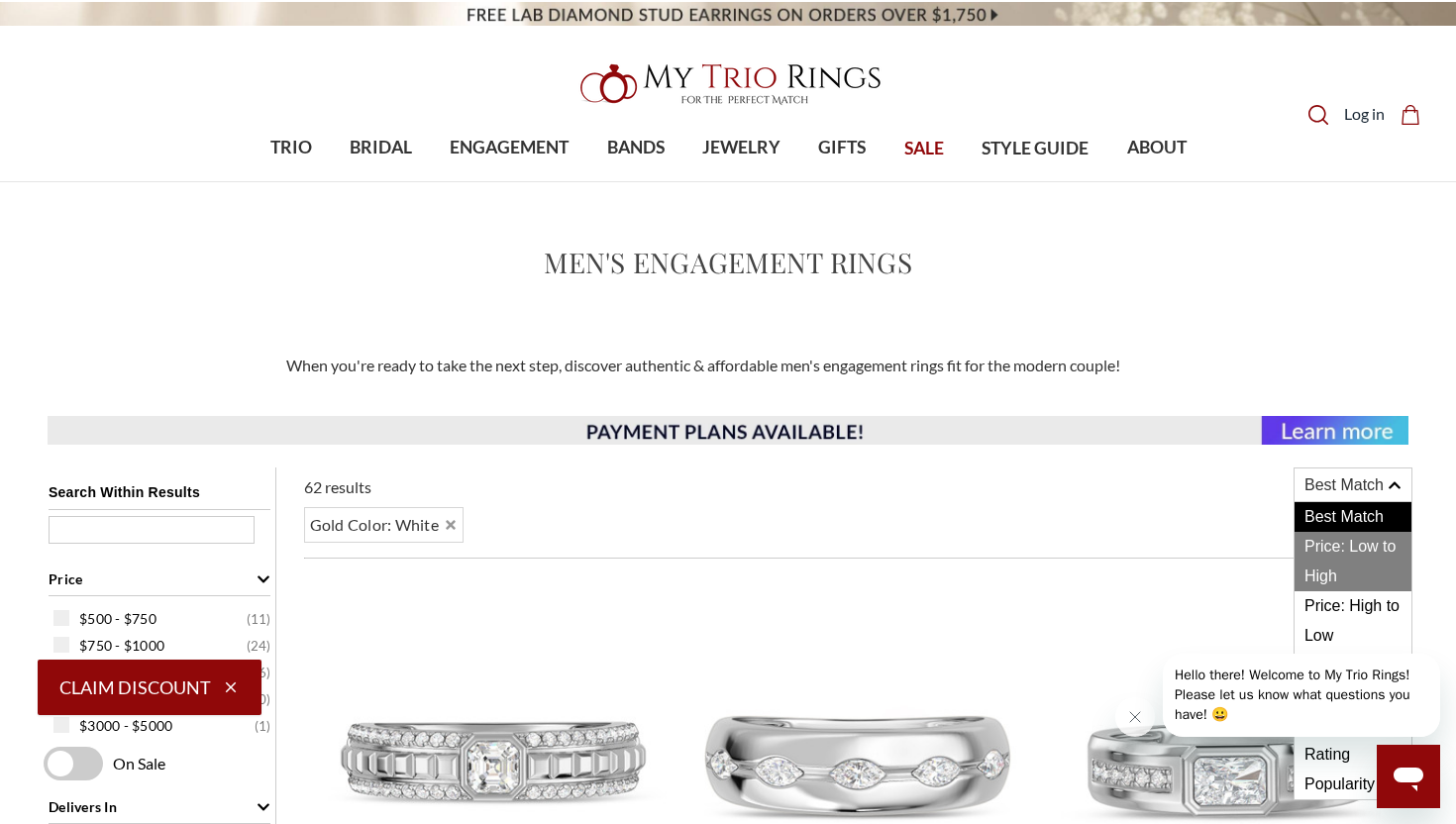 click on "Price: Low to High" at bounding box center [1353, 562] 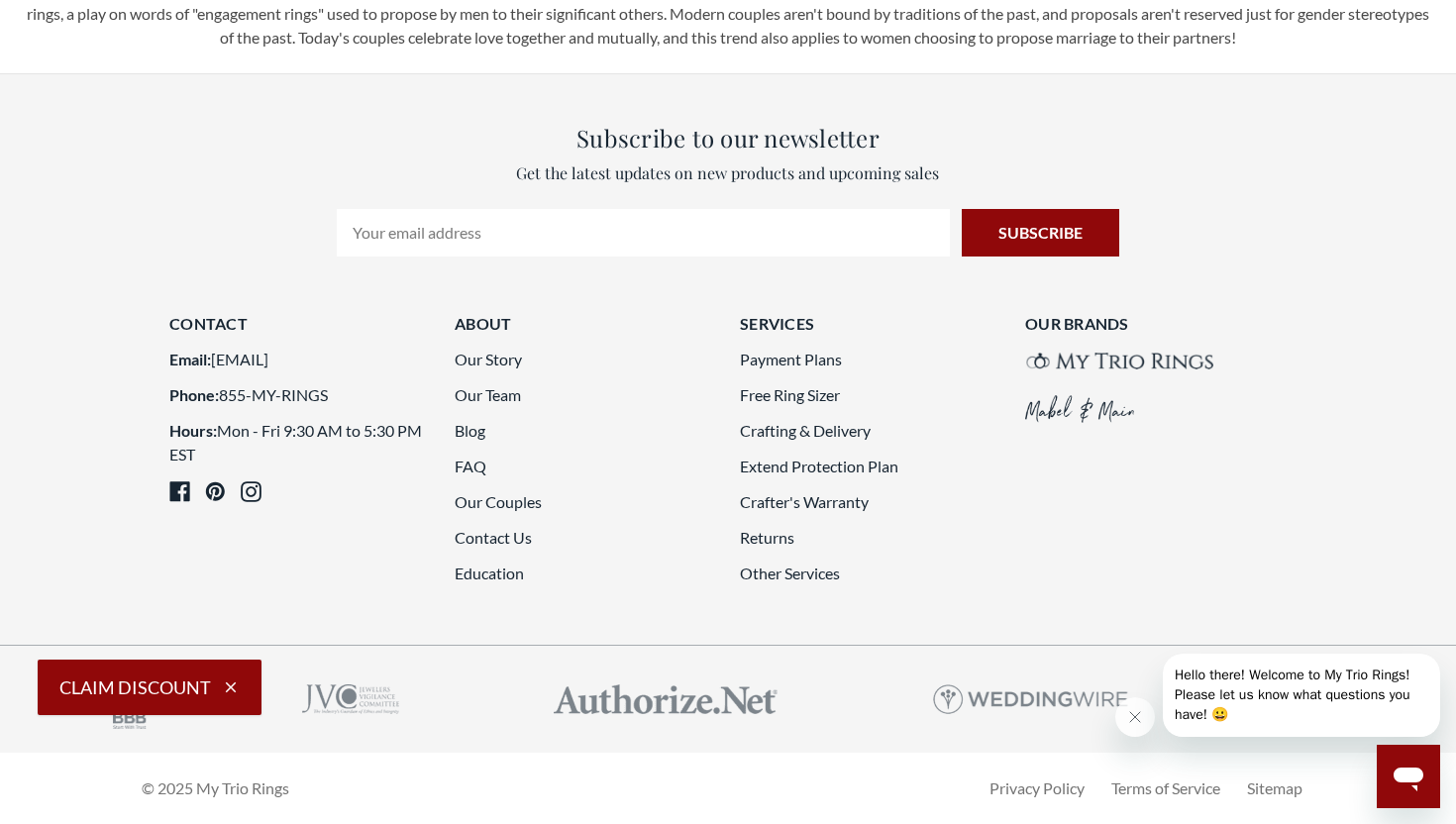 scroll, scrollTop: 4953, scrollLeft: 0, axis: vertical 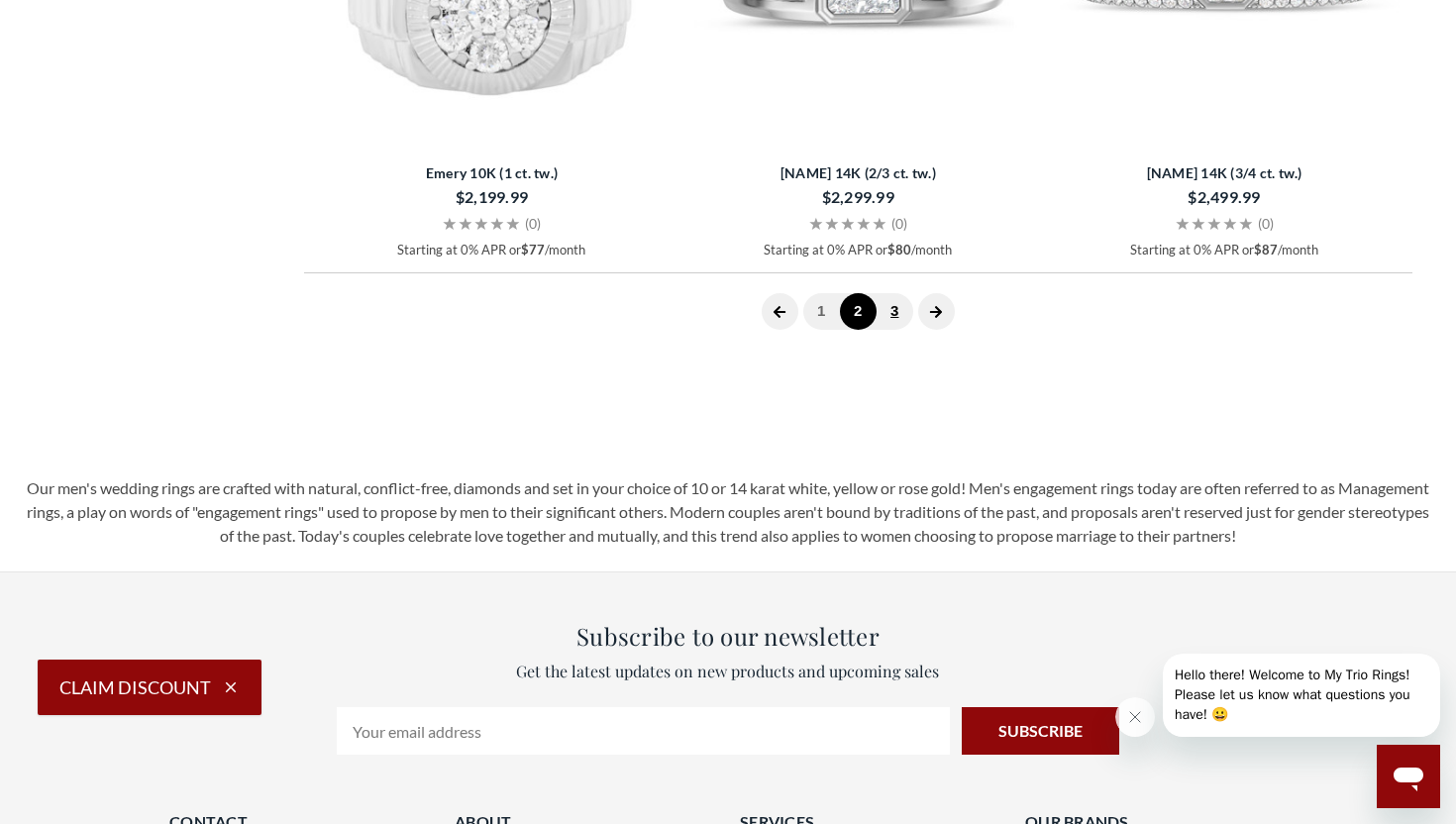 click on "3" 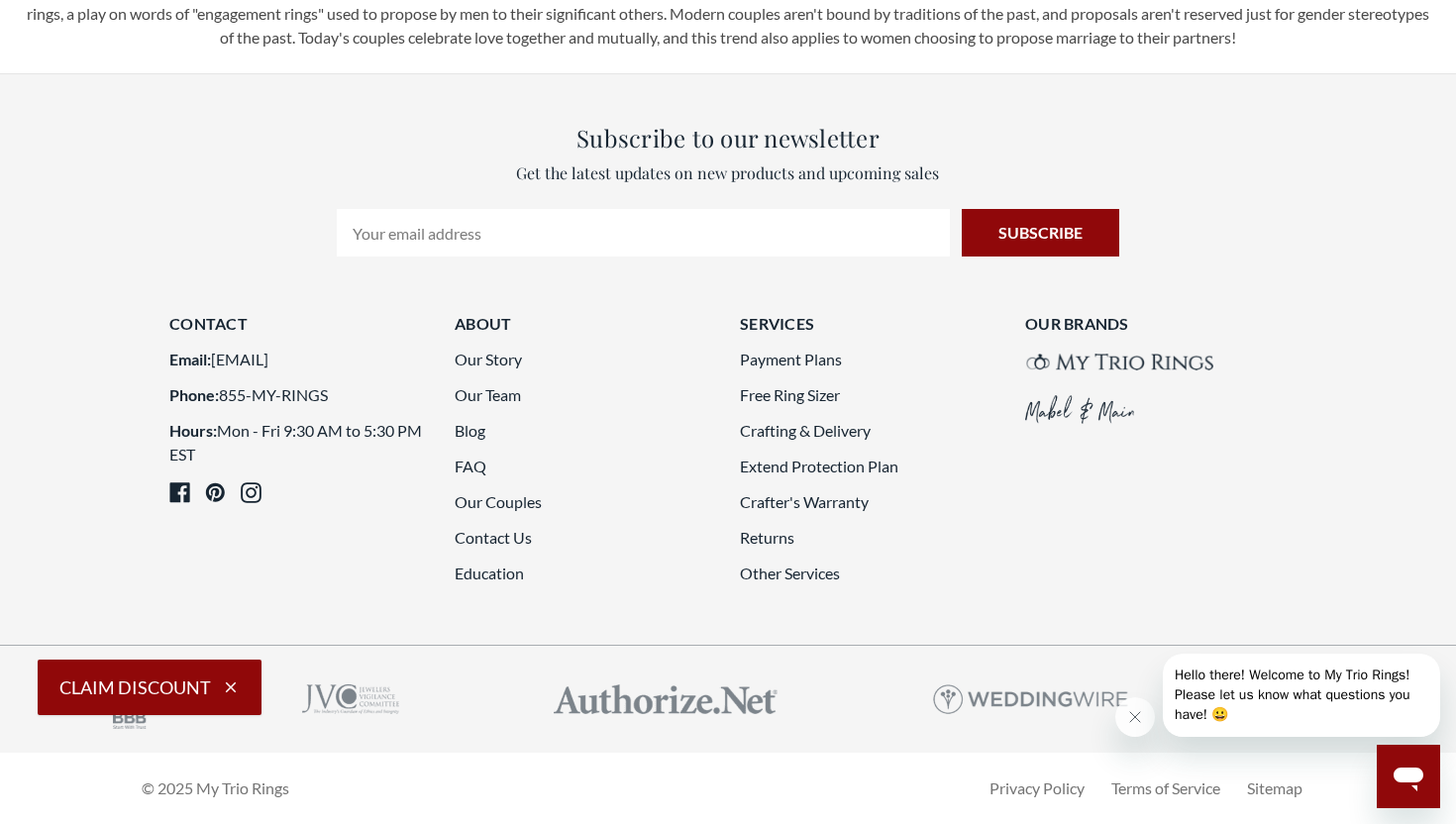 scroll, scrollTop: 445, scrollLeft: 0, axis: vertical 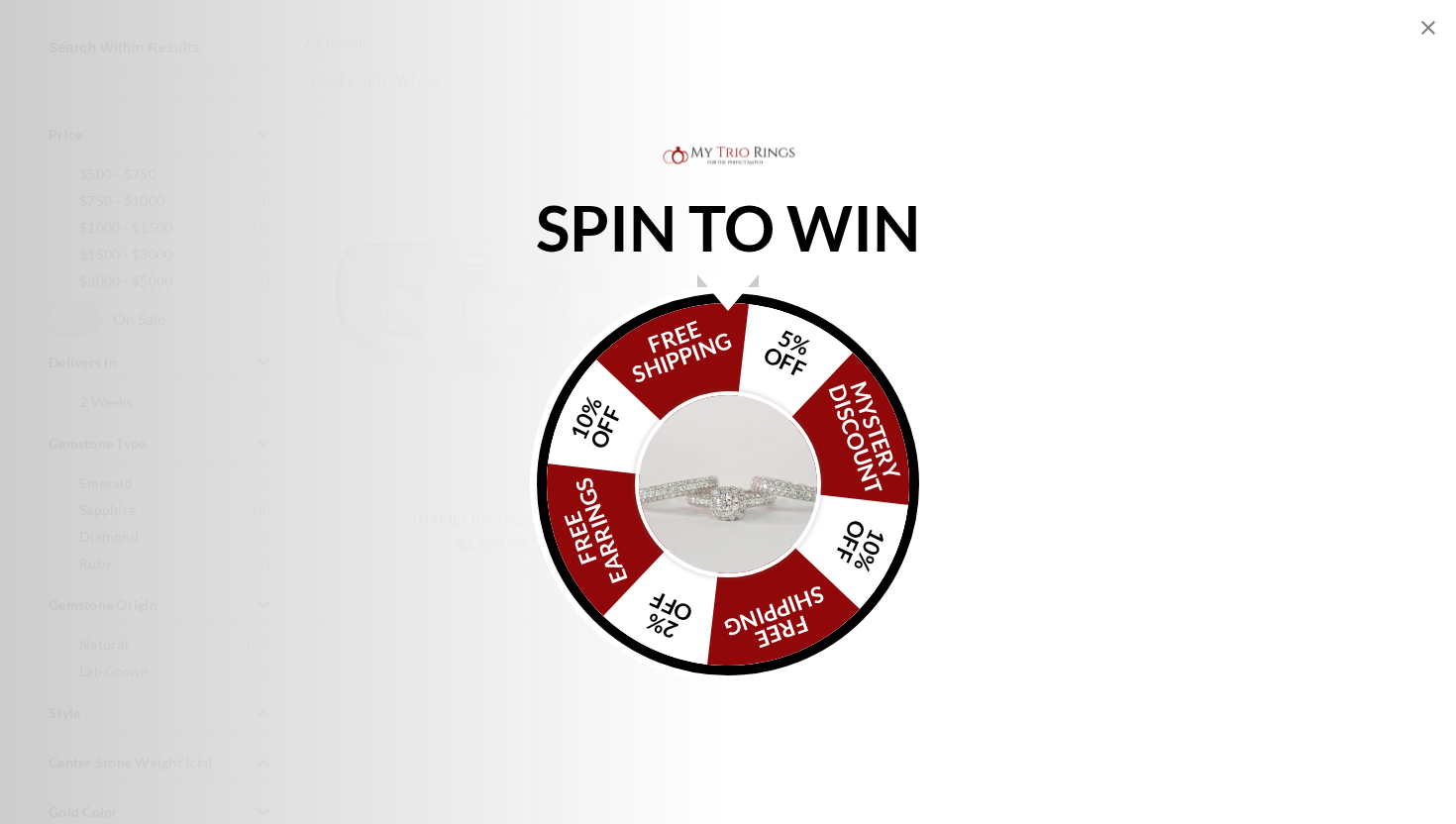 click on "SPIN TO WIN
FREE SHIPPING
5%   OFF
Mystery   Discount
10% OFF
FREE SHIPPING
2% OFF
FREE EARRINGS
10% OFF" at bounding box center [728, 412] 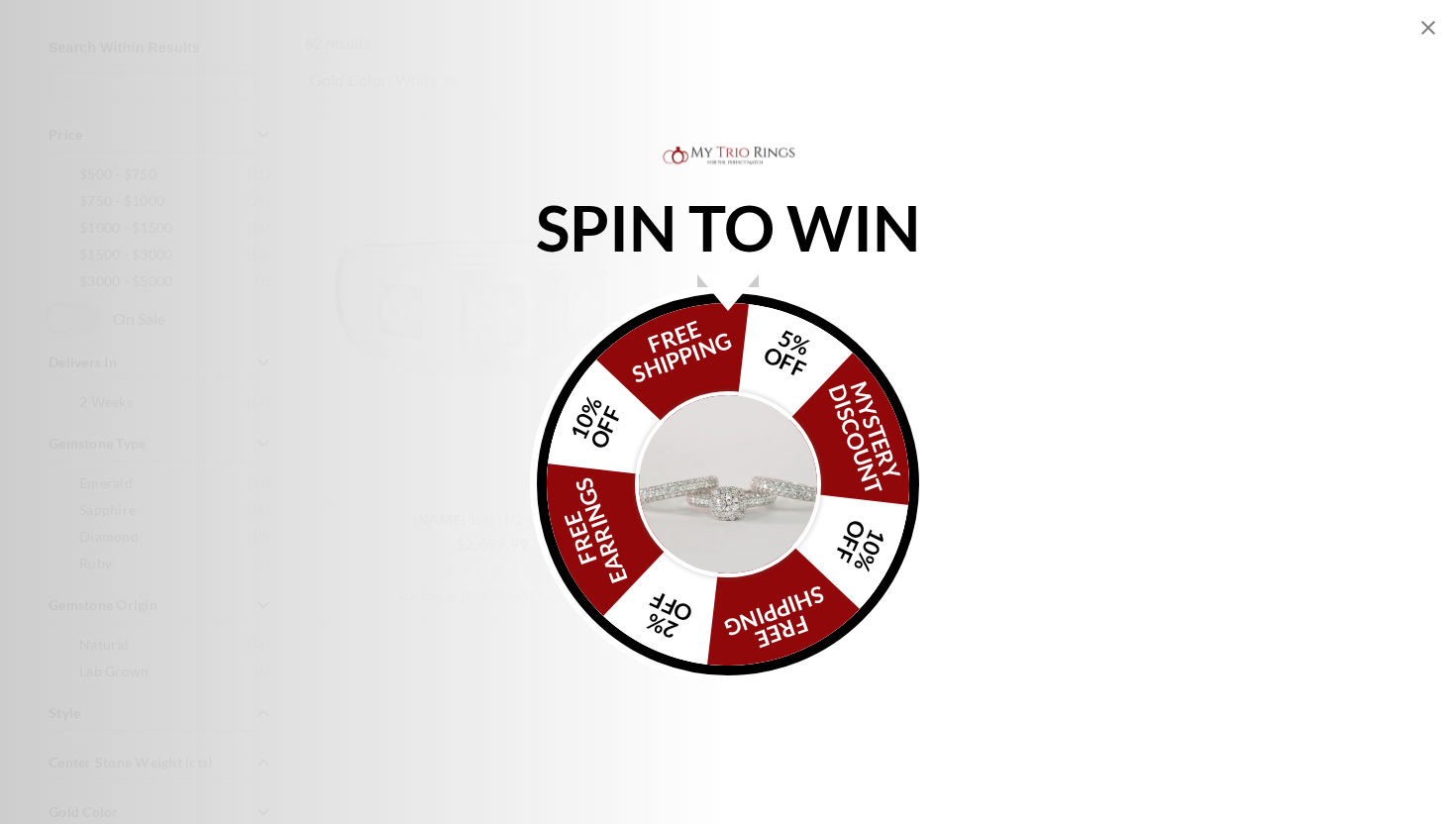 click 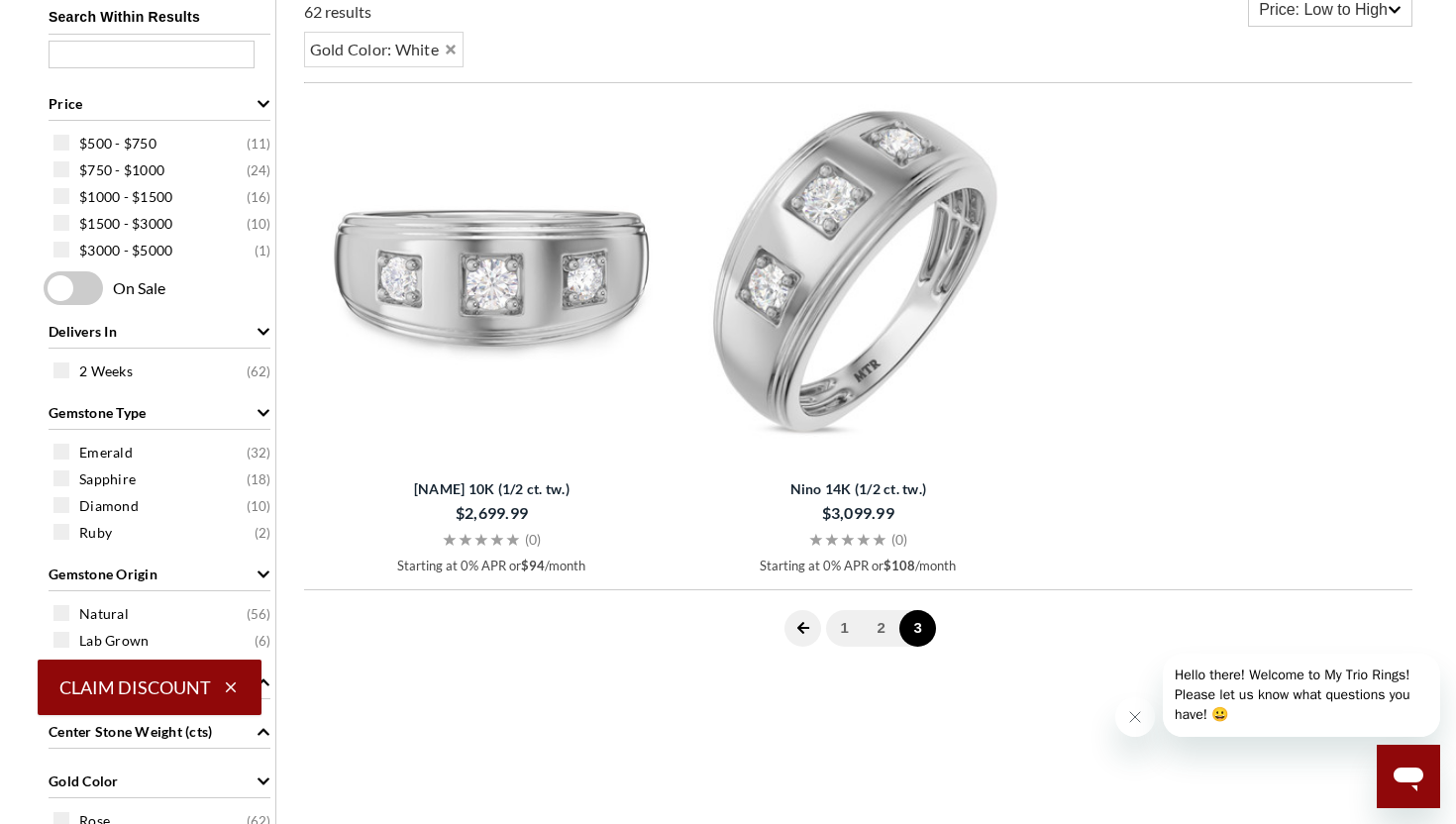 scroll, scrollTop: 492, scrollLeft: 0, axis: vertical 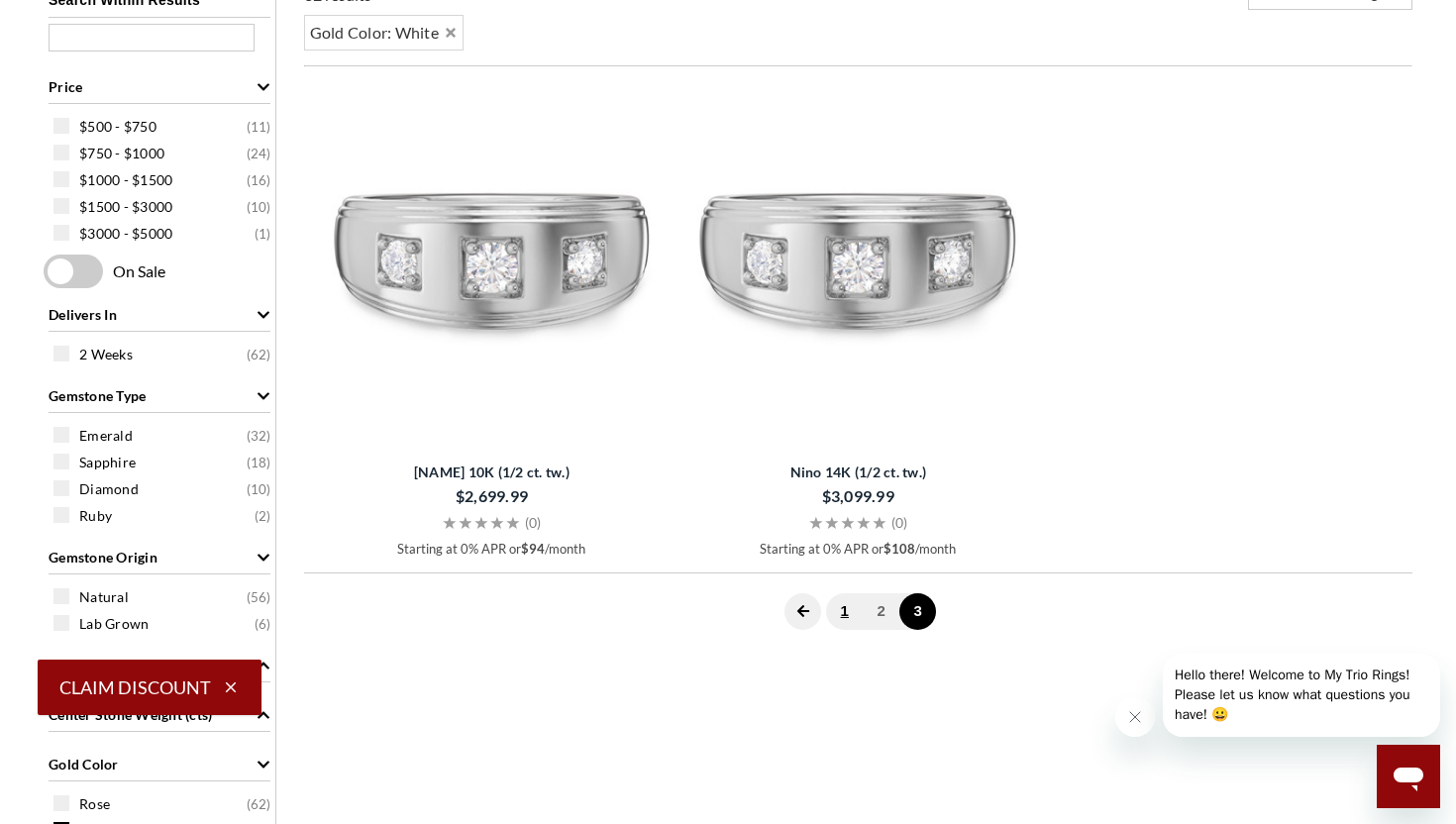 click on "1" at bounding box center [844, 611] 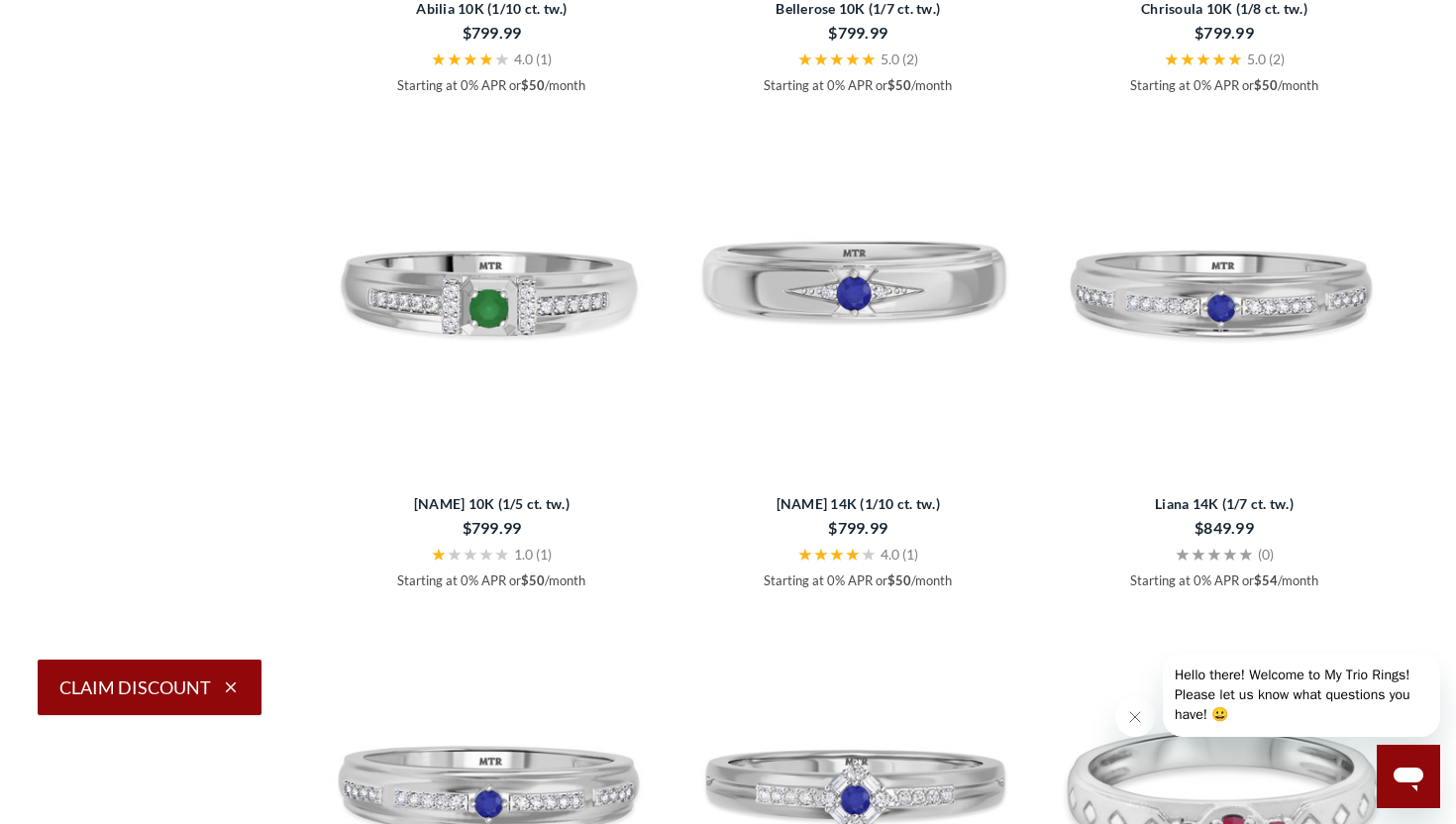 scroll, scrollTop: 2943, scrollLeft: 0, axis: vertical 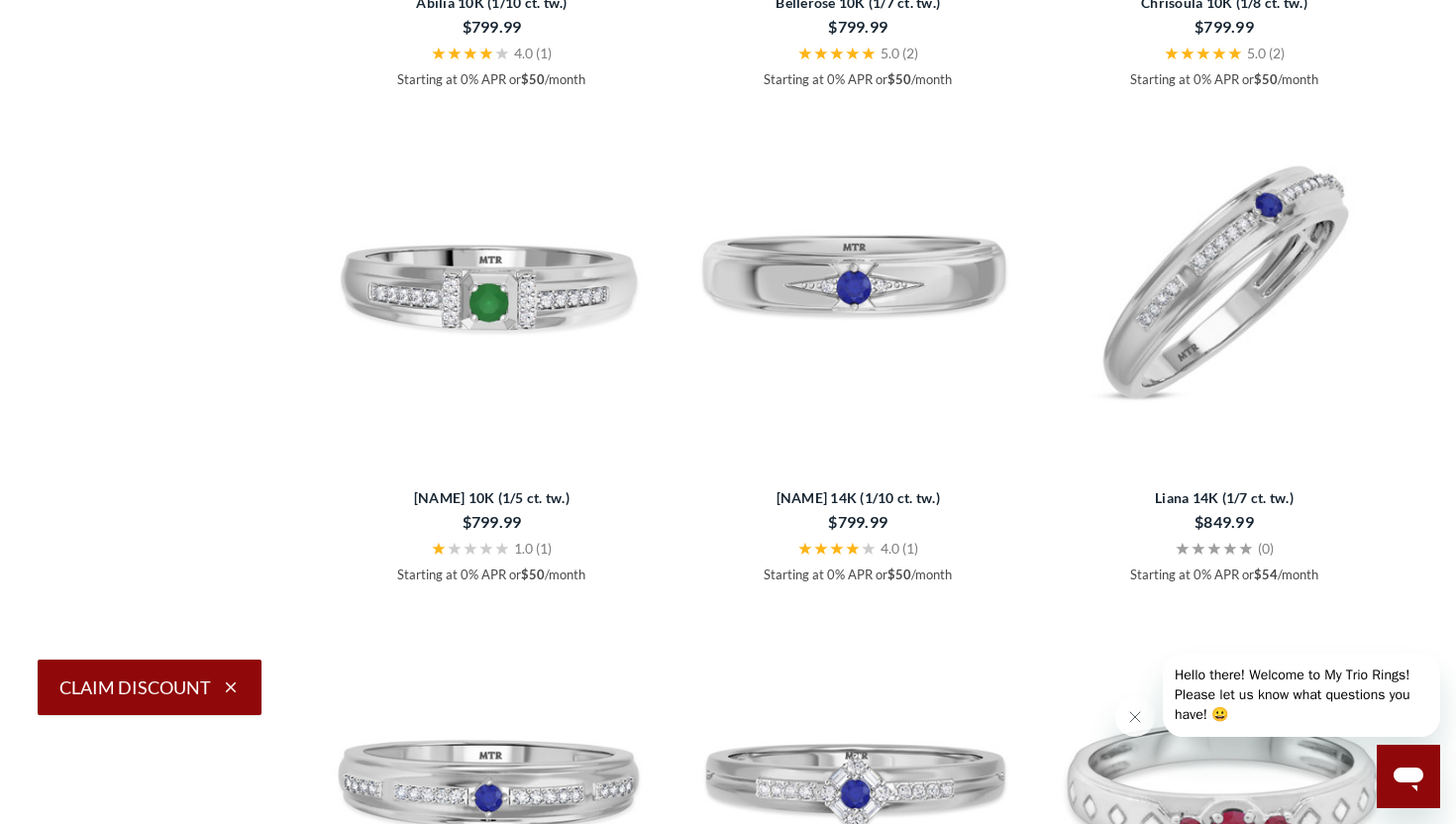 click at bounding box center (1224, 281) 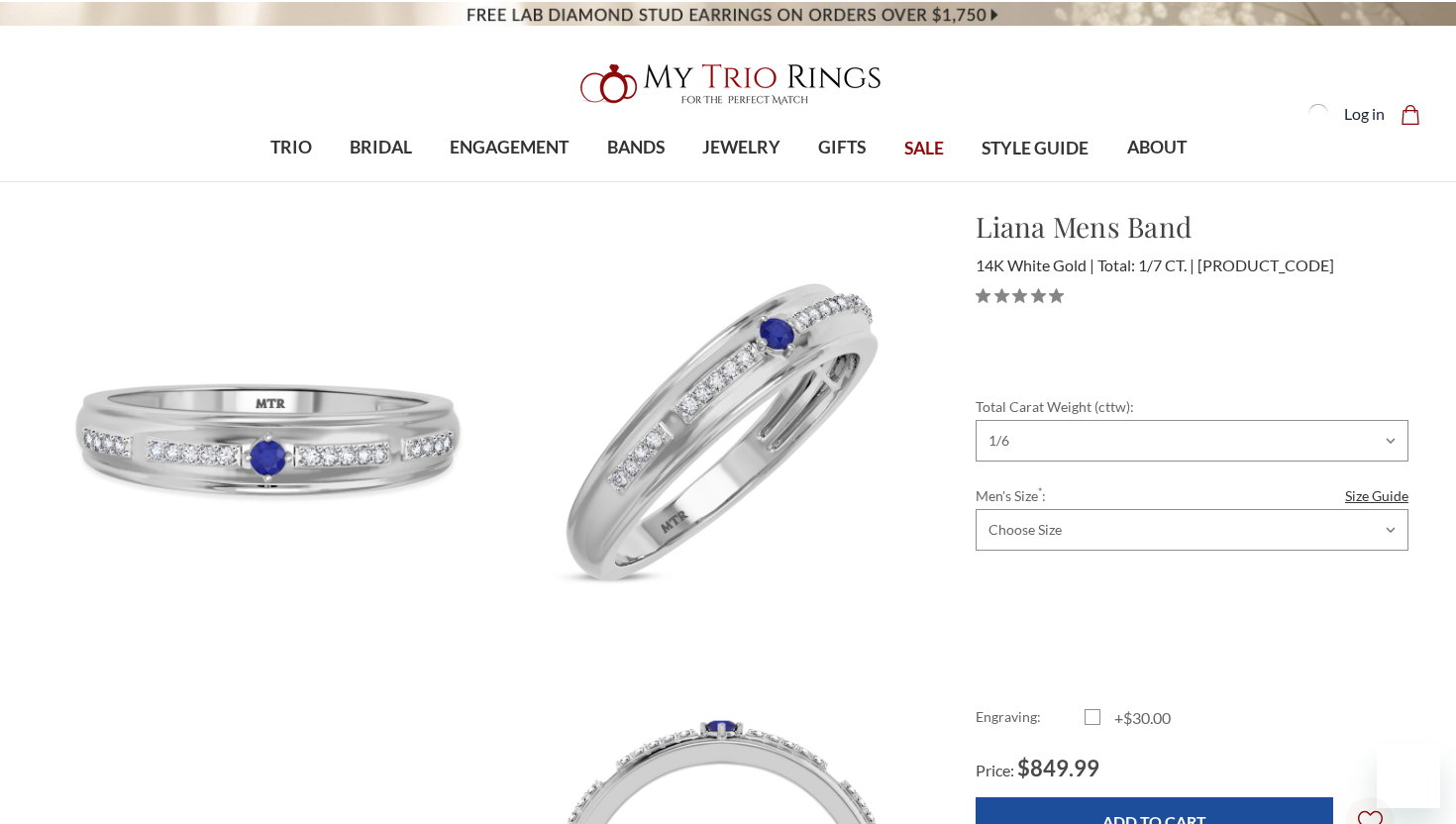 select on "18380870" 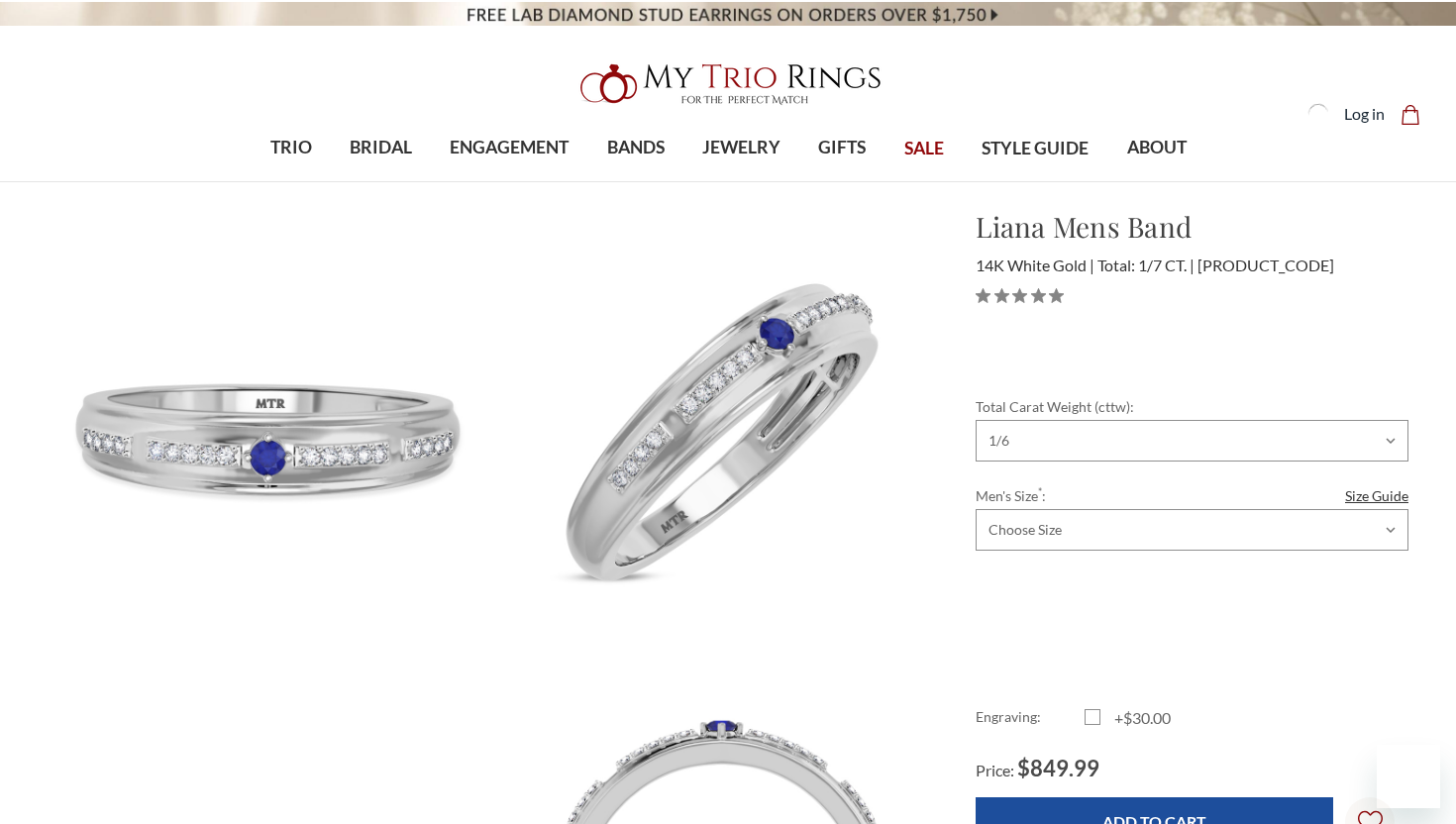 scroll, scrollTop: 0, scrollLeft: 0, axis: both 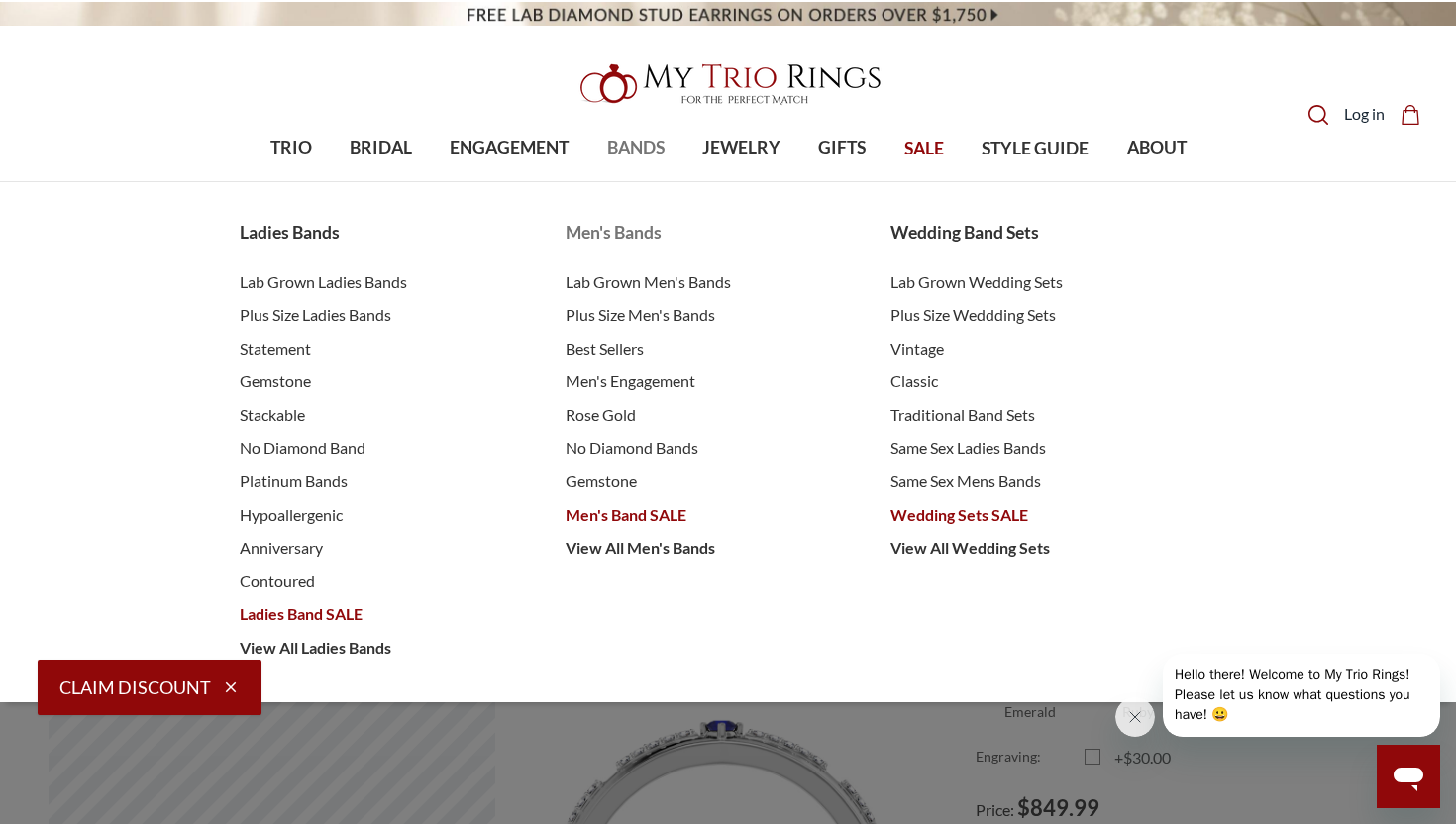 click on "Men's Band SALE" at bounding box center (708, 515) 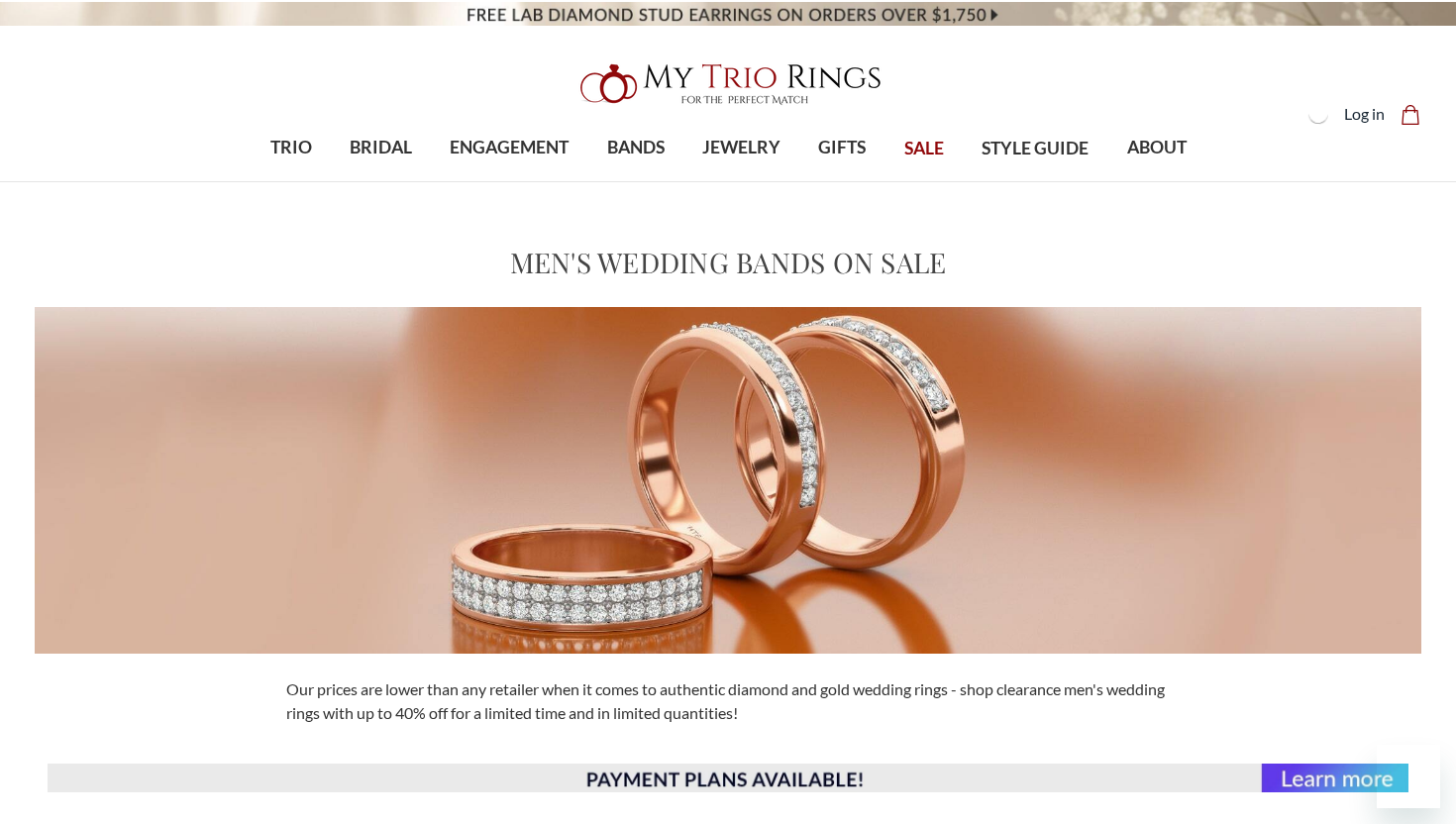 scroll, scrollTop: 0, scrollLeft: 0, axis: both 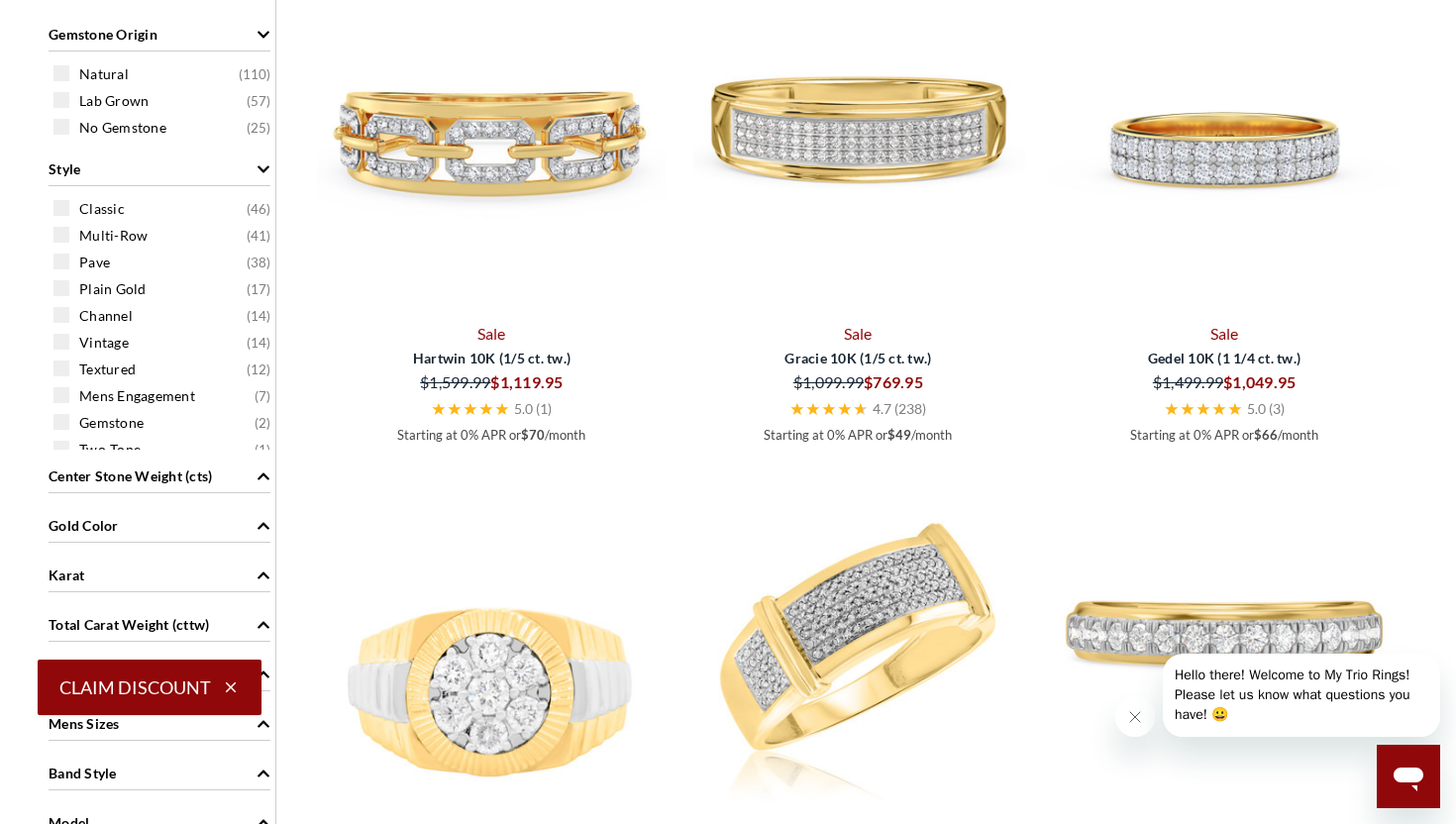 click on "Gold Color" at bounding box center [159, 524] 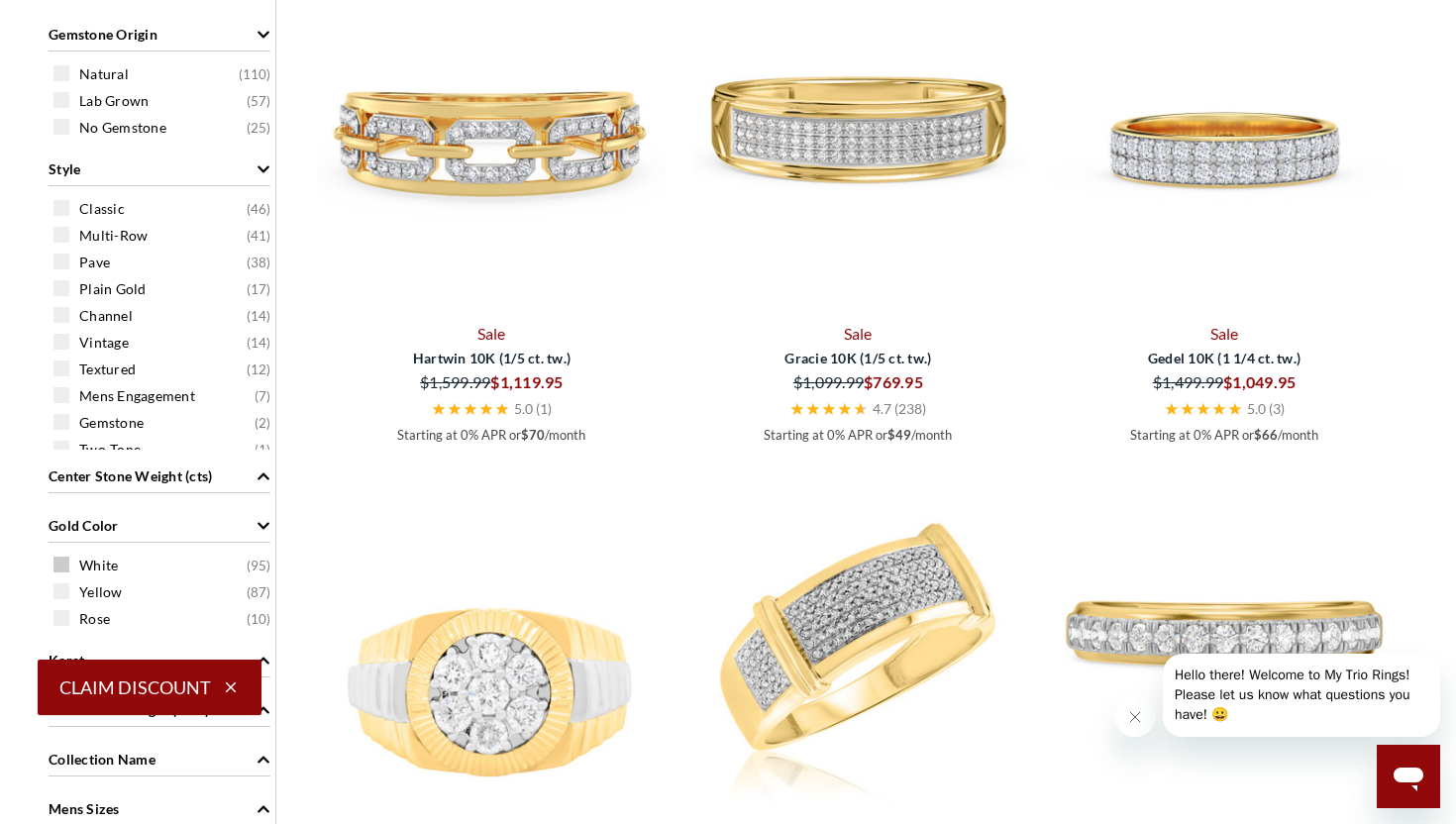 click on "White" at bounding box center (98, 566) 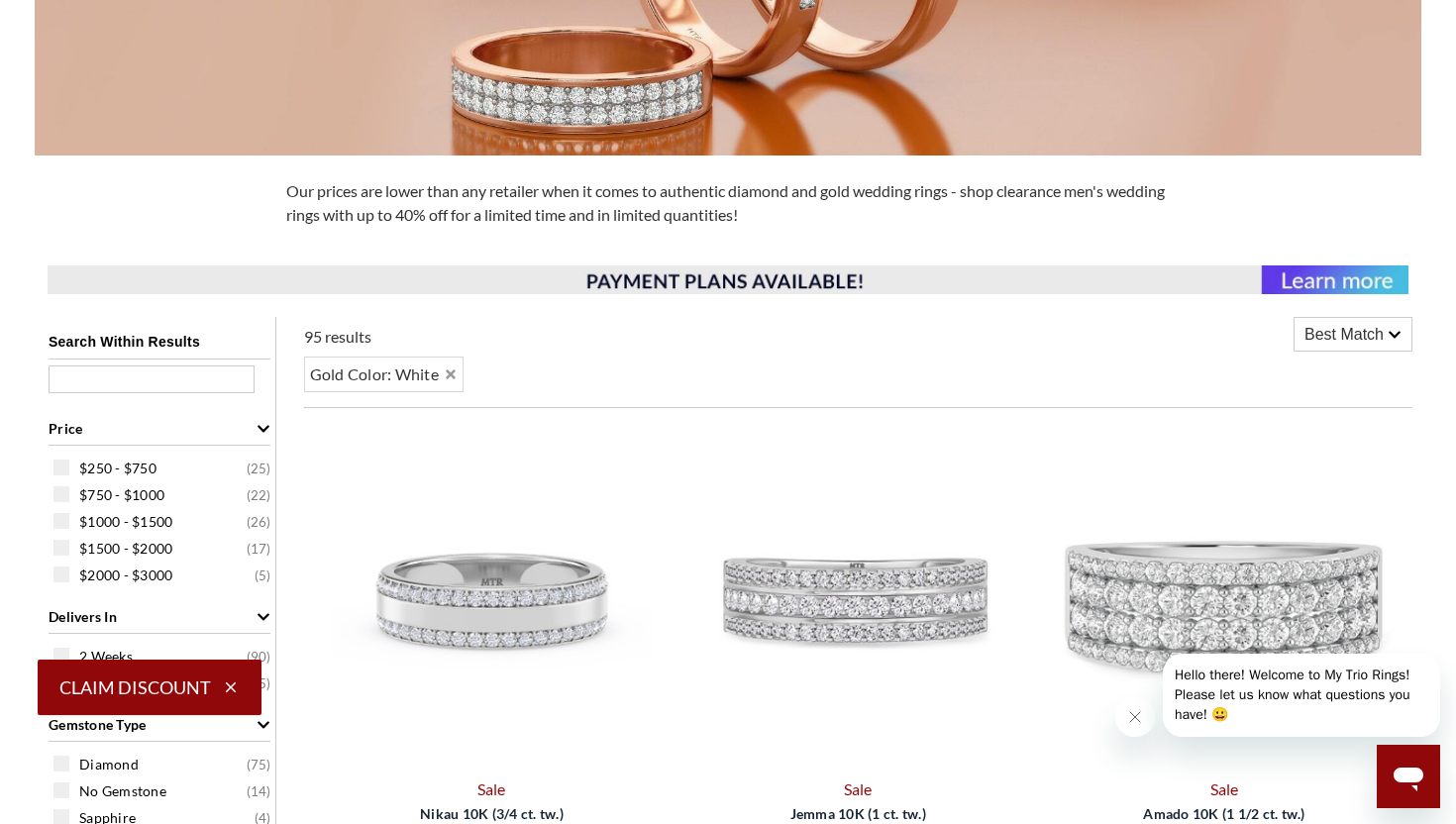 scroll, scrollTop: 499, scrollLeft: 0, axis: vertical 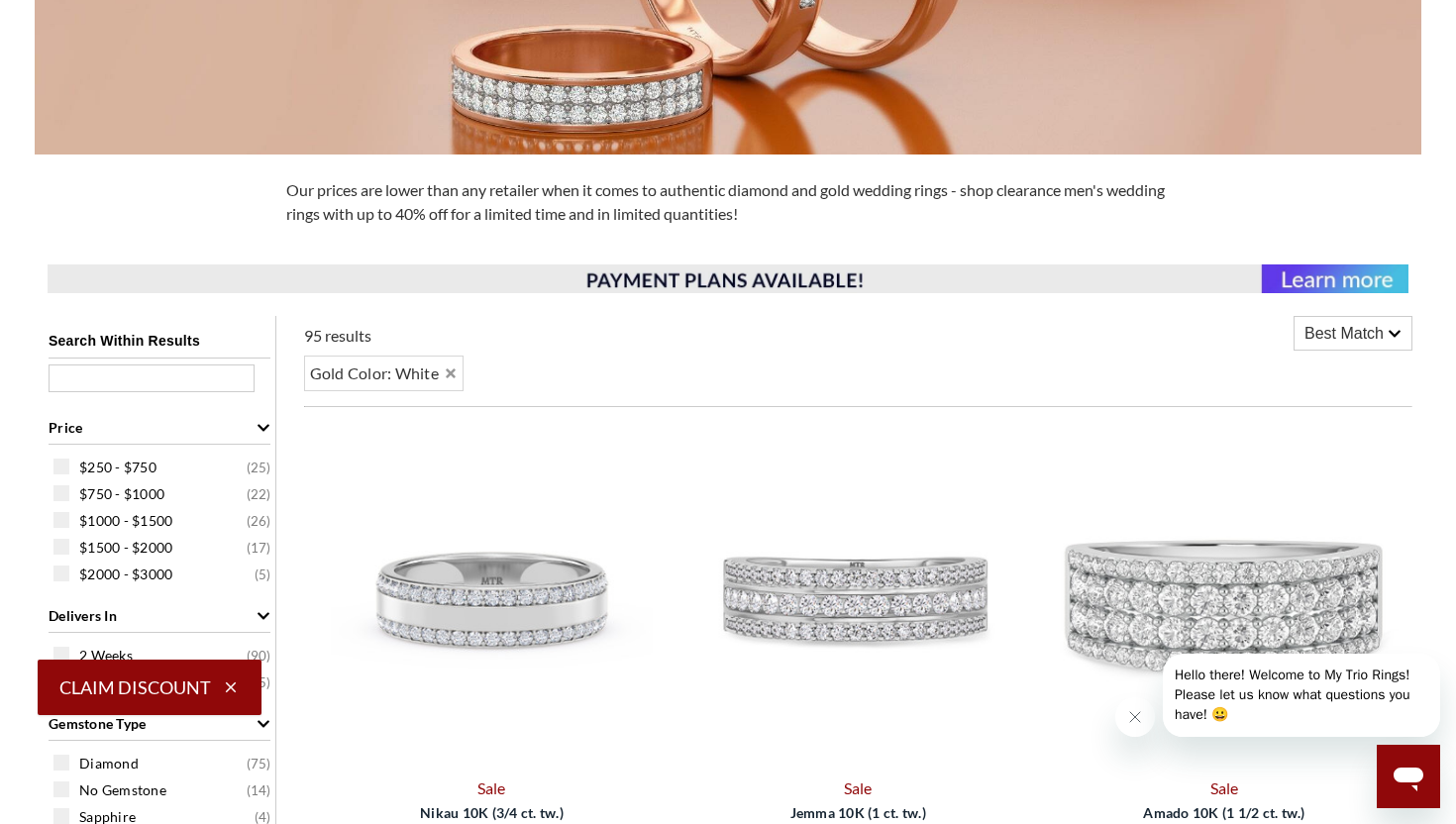 click on "Best Match" at bounding box center [1344, 334] 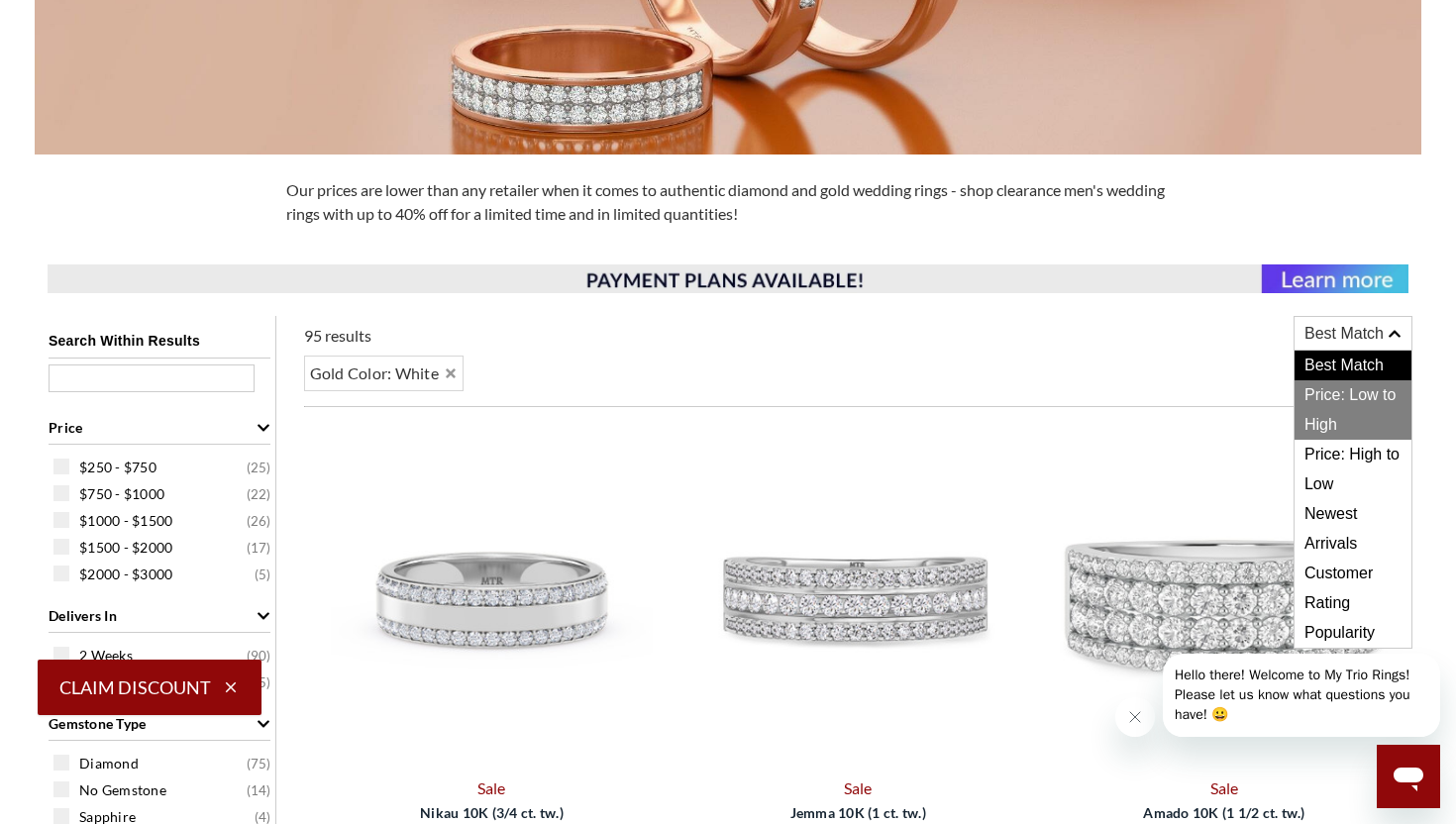 click on "Price: Low to High" at bounding box center [1353, 410] 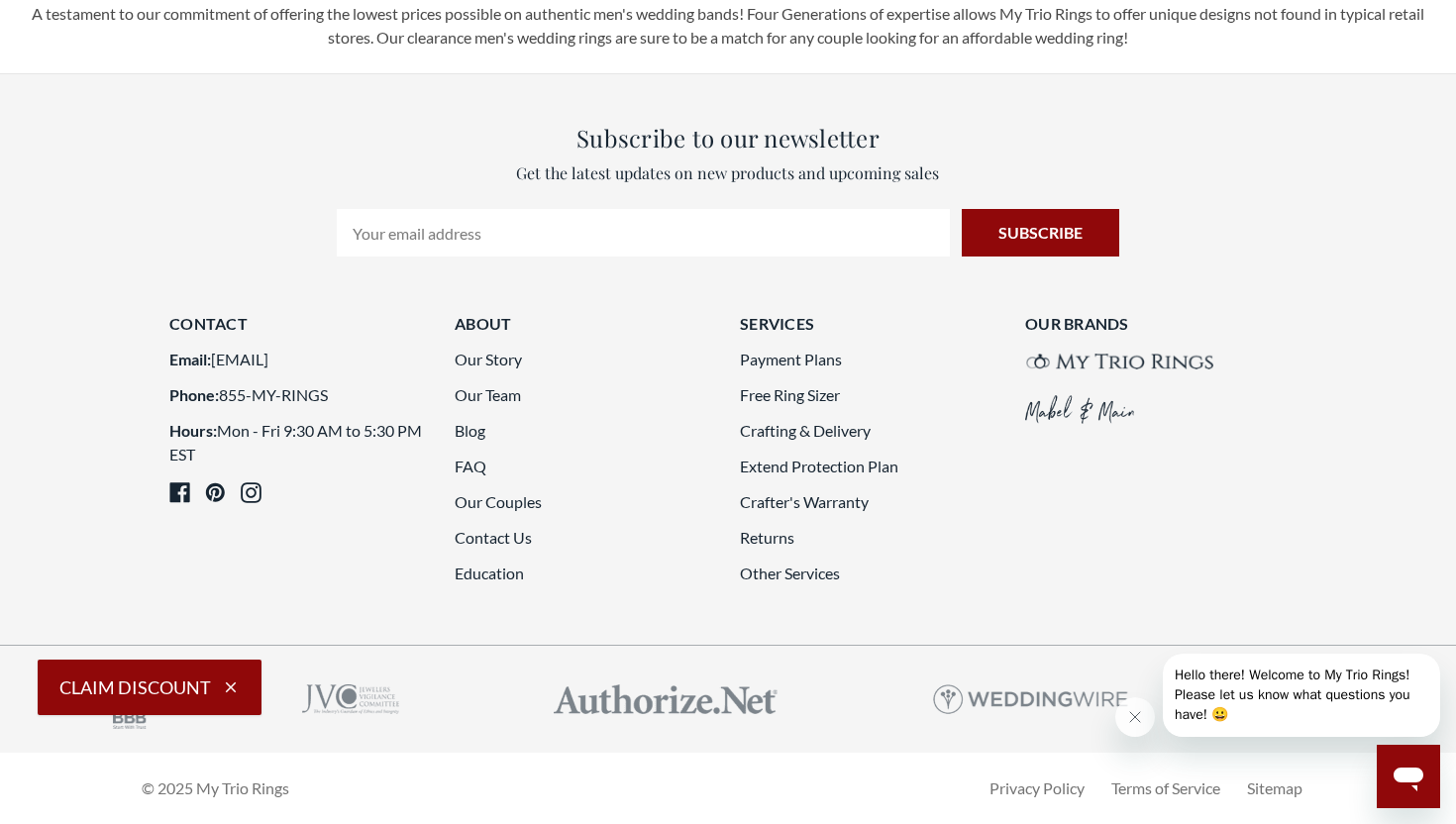 scroll, scrollTop: 5535, scrollLeft: 0, axis: vertical 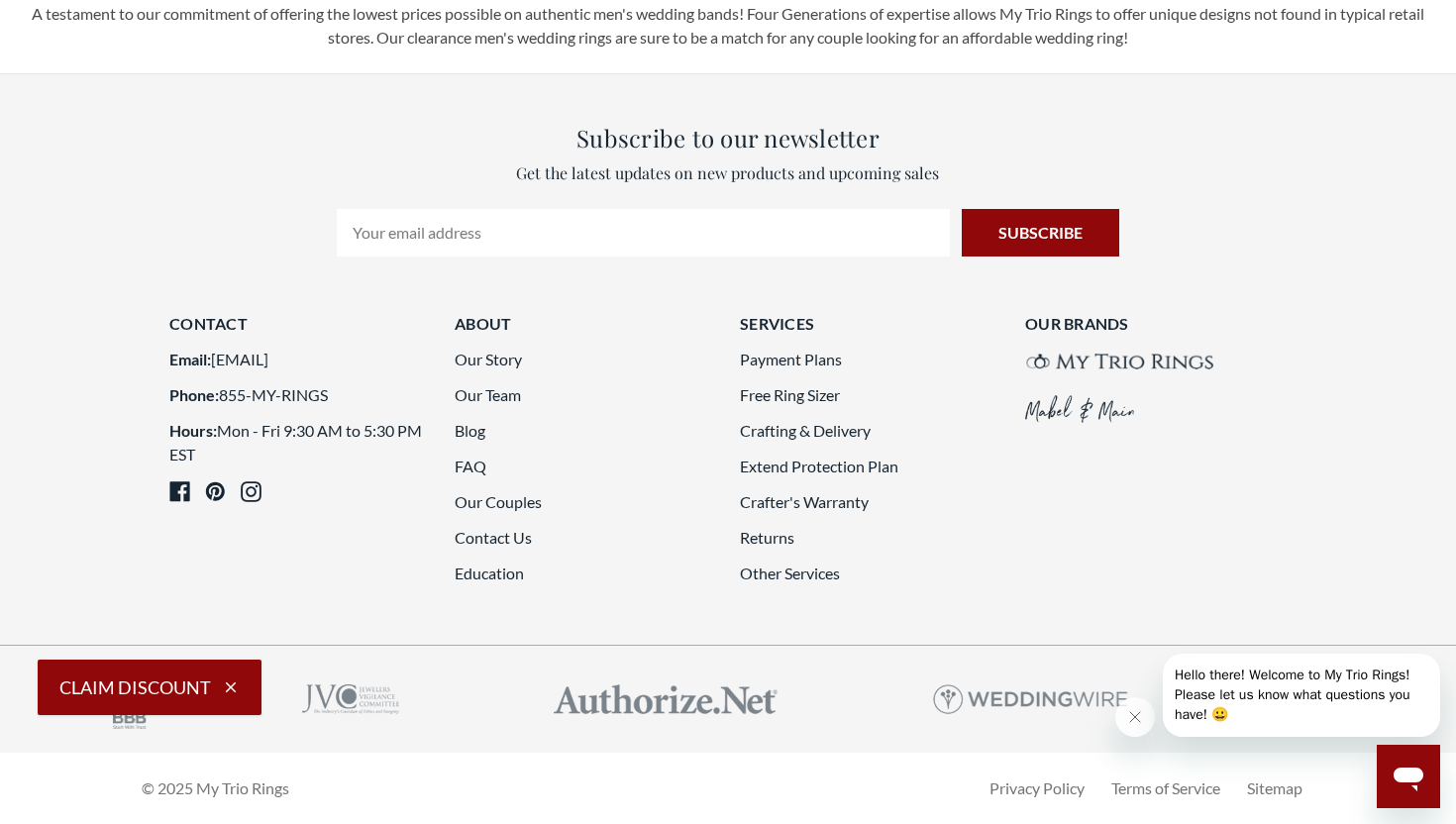 click on "3" 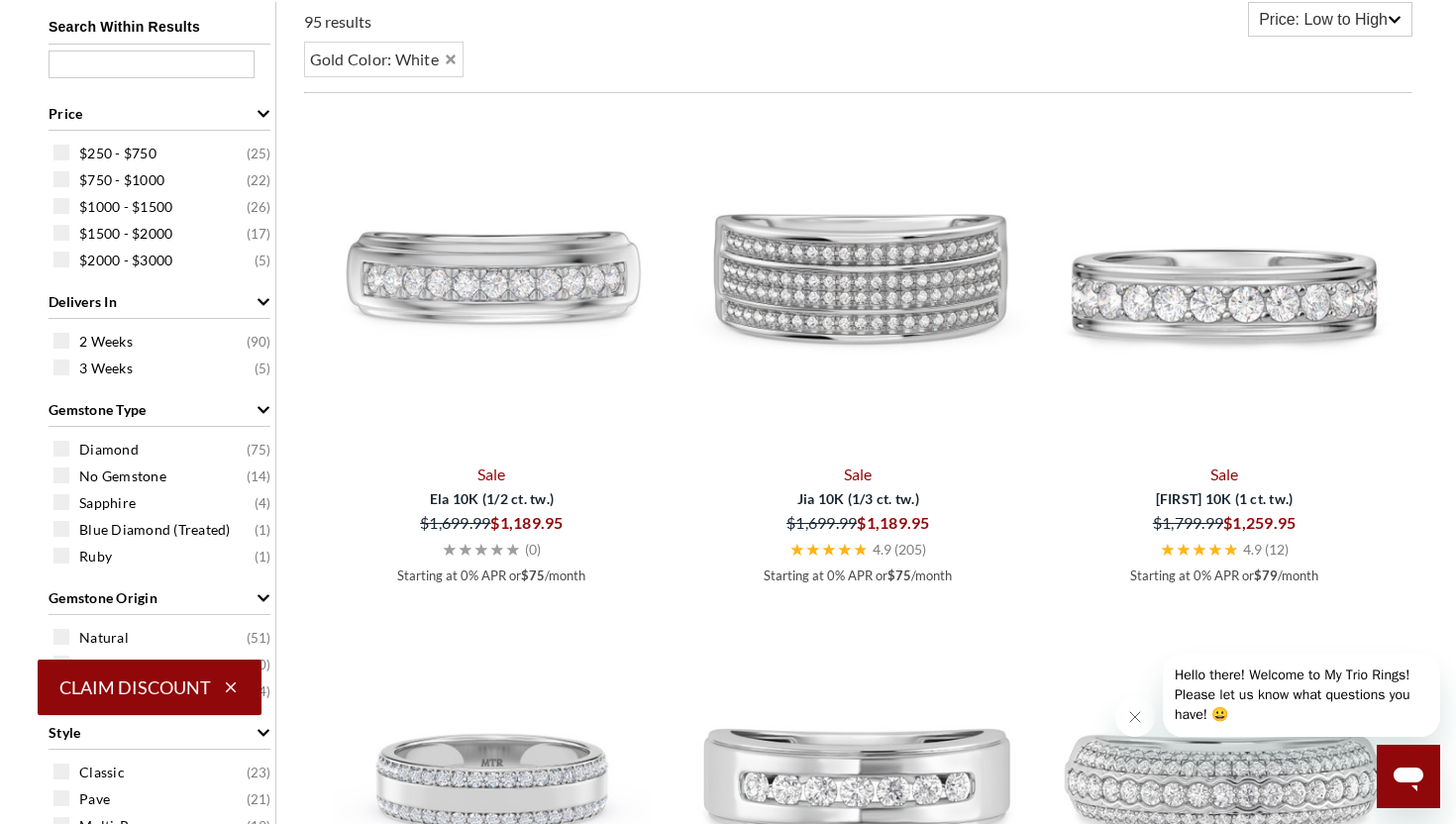 scroll, scrollTop: 14, scrollLeft: 0, axis: vertical 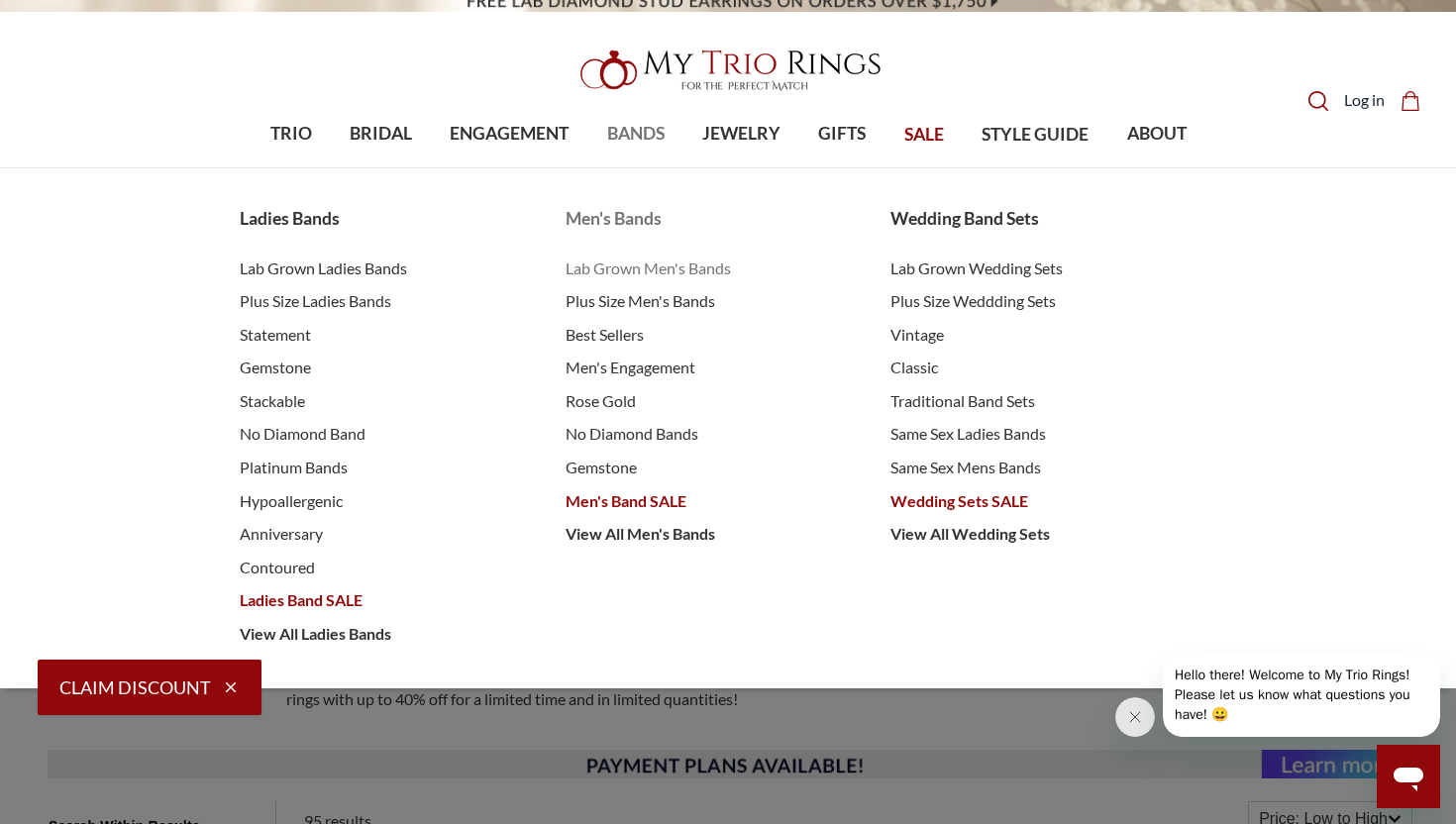 click on "Lab Grown Men's Bands" at bounding box center (708, 268) 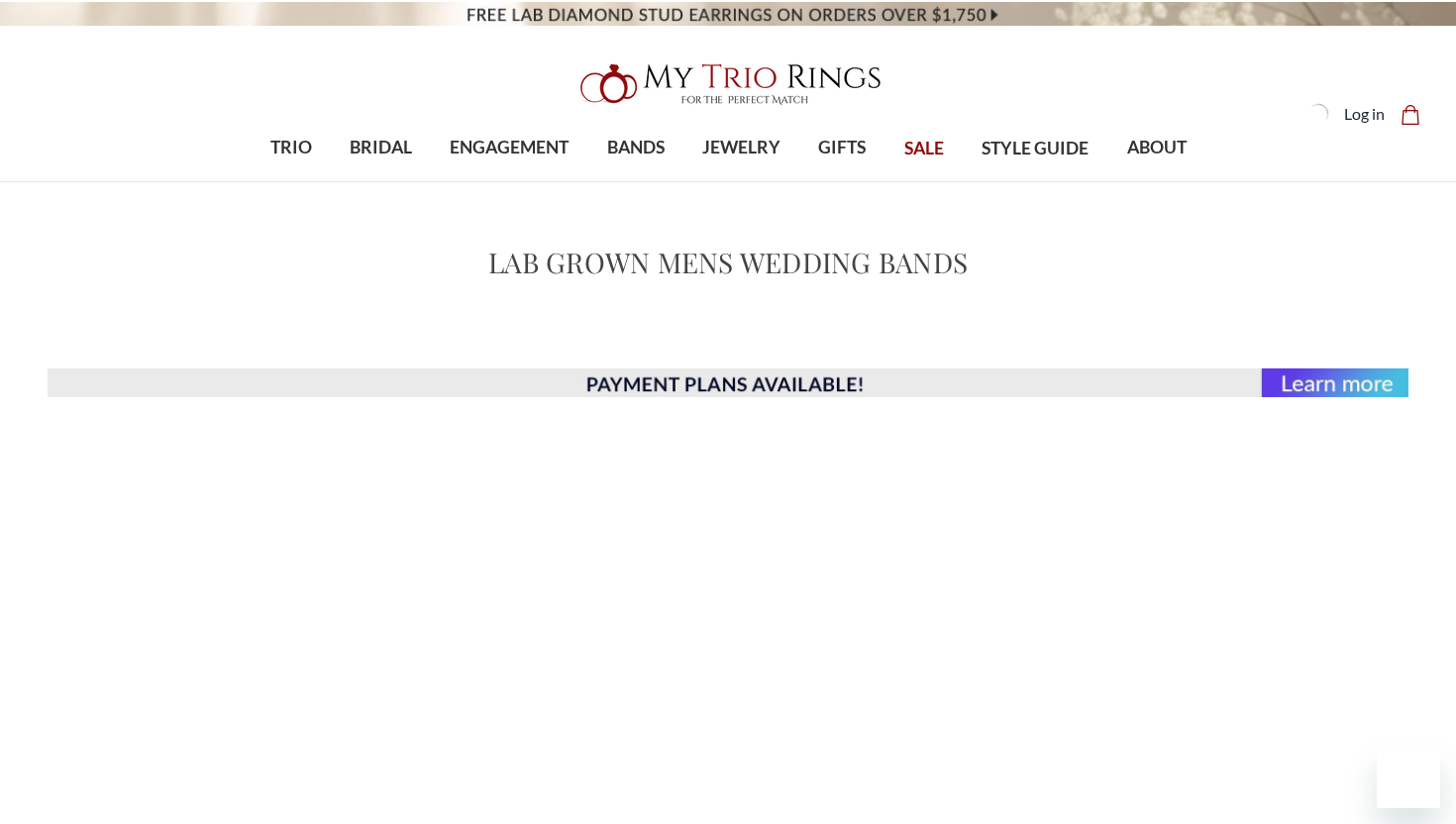 scroll, scrollTop: 0, scrollLeft: 0, axis: both 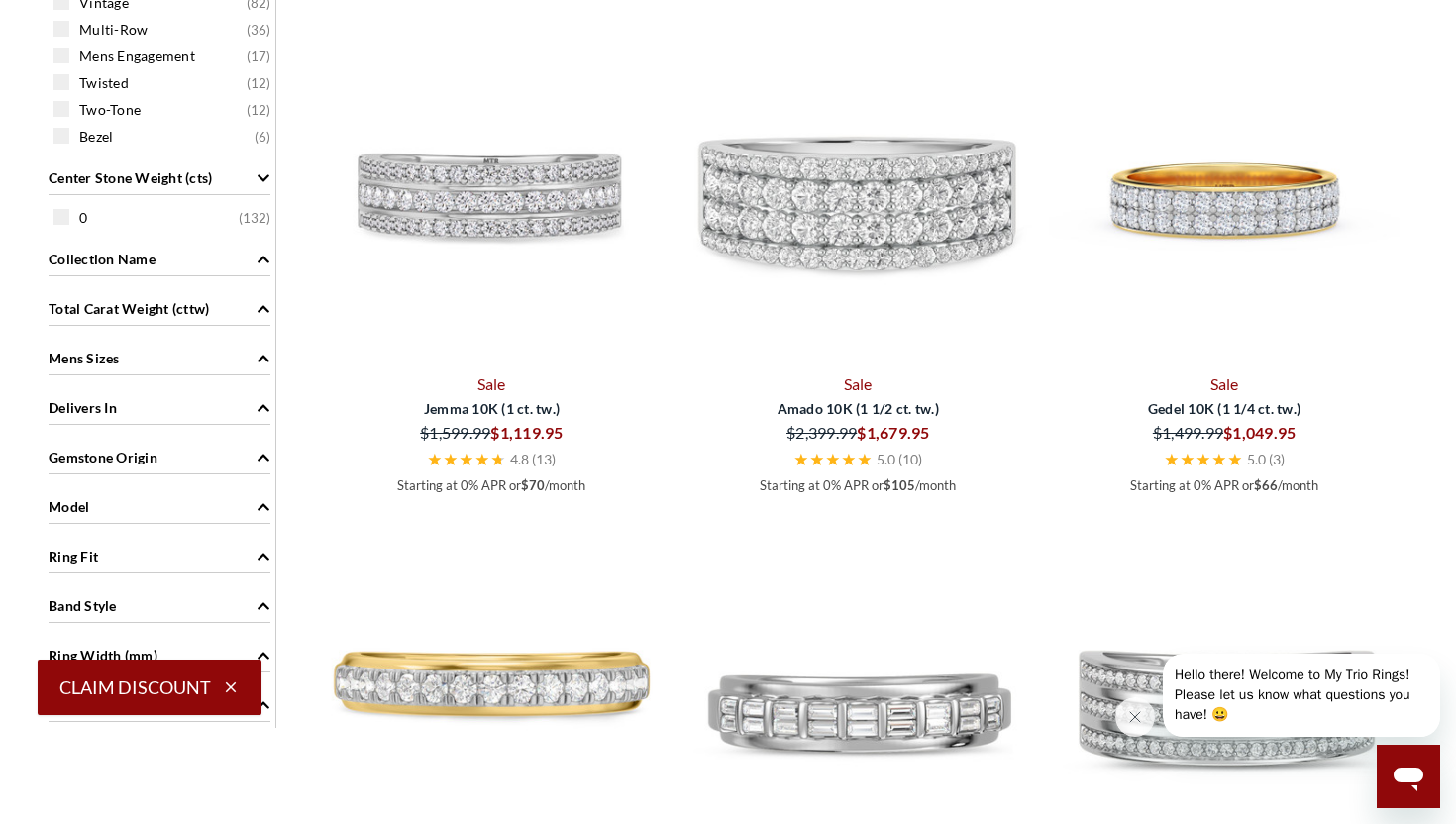 click 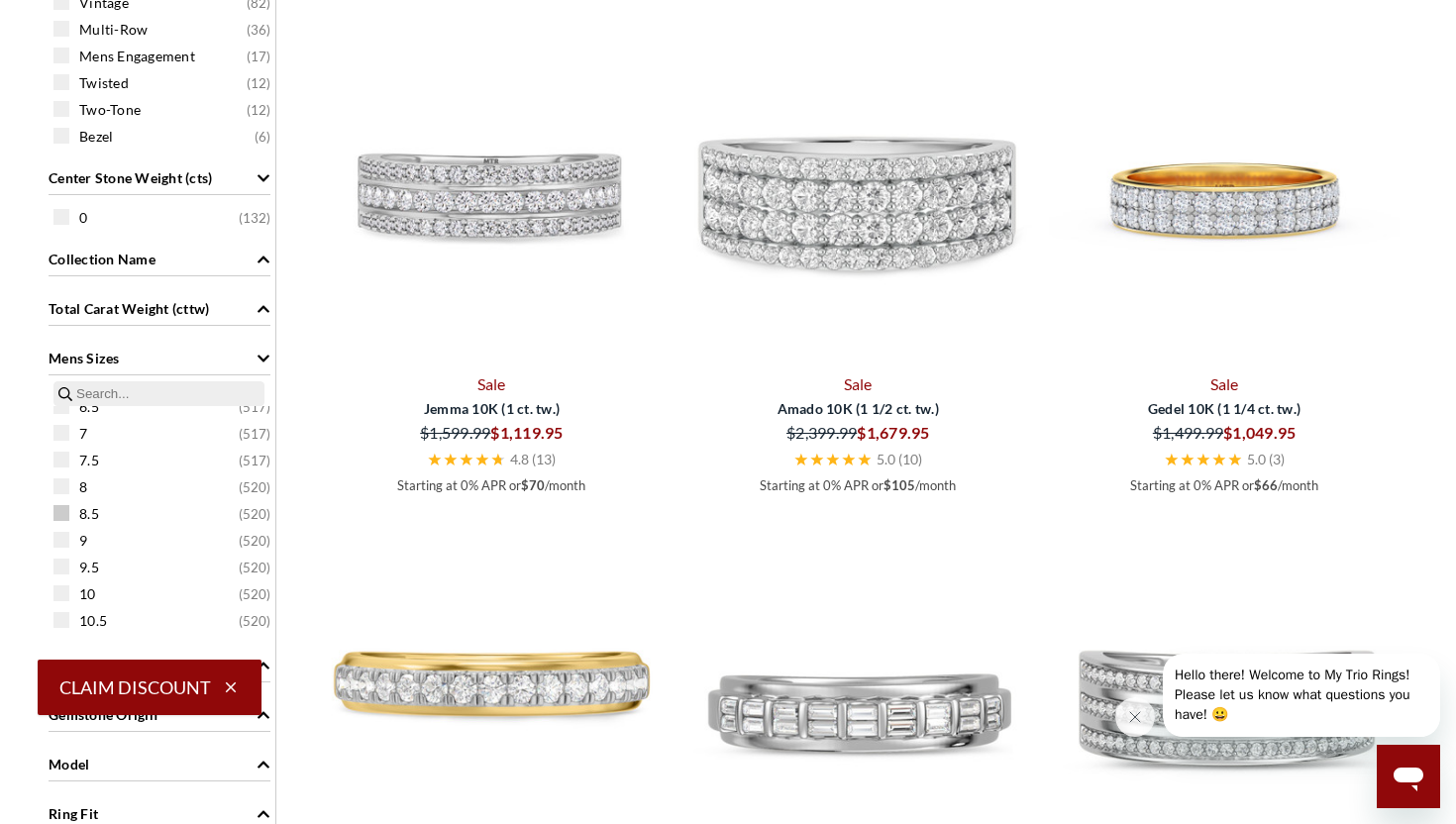click at bounding box center (61, 513) 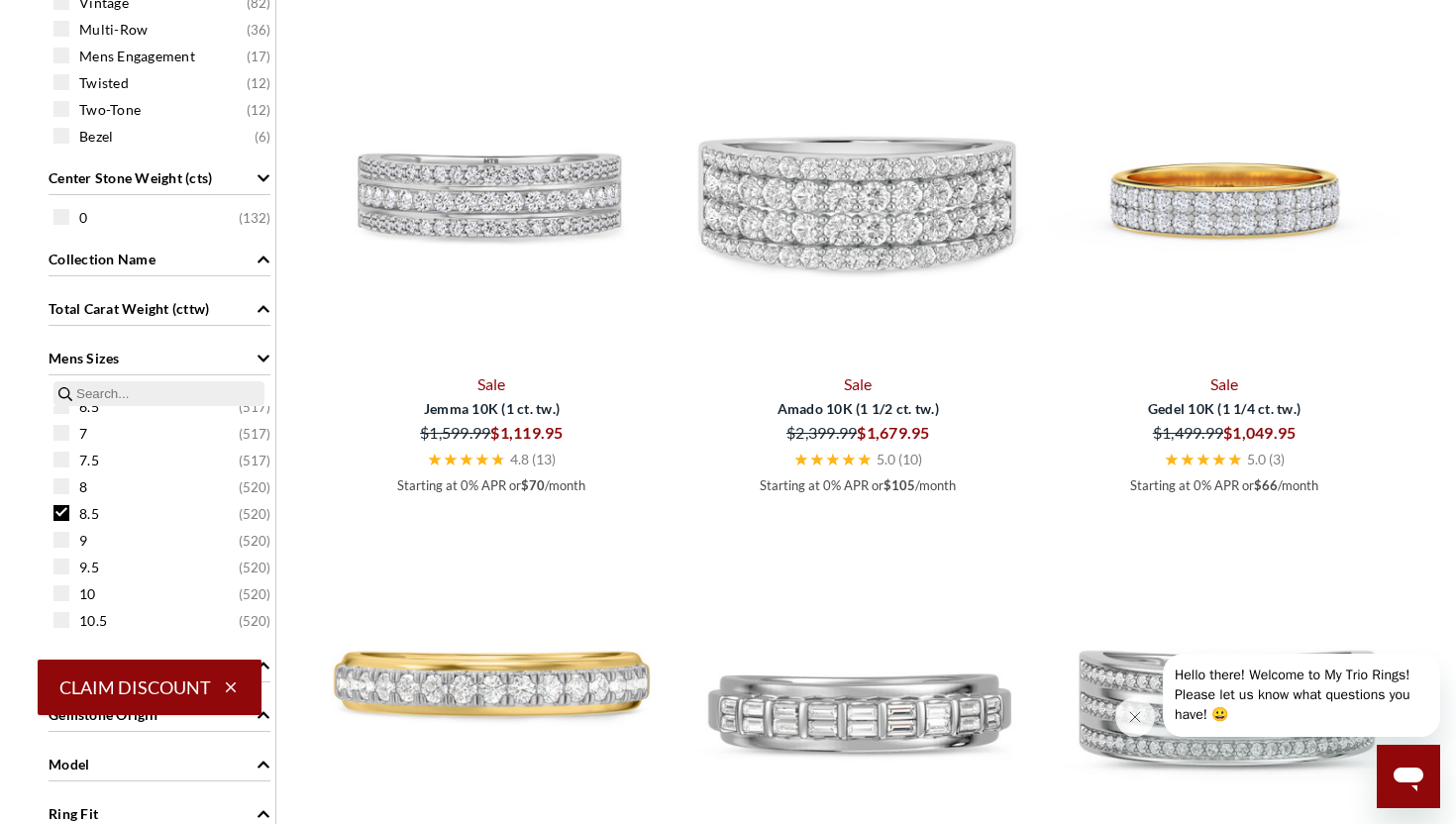 scroll, scrollTop: 5, scrollLeft: 0, axis: vertical 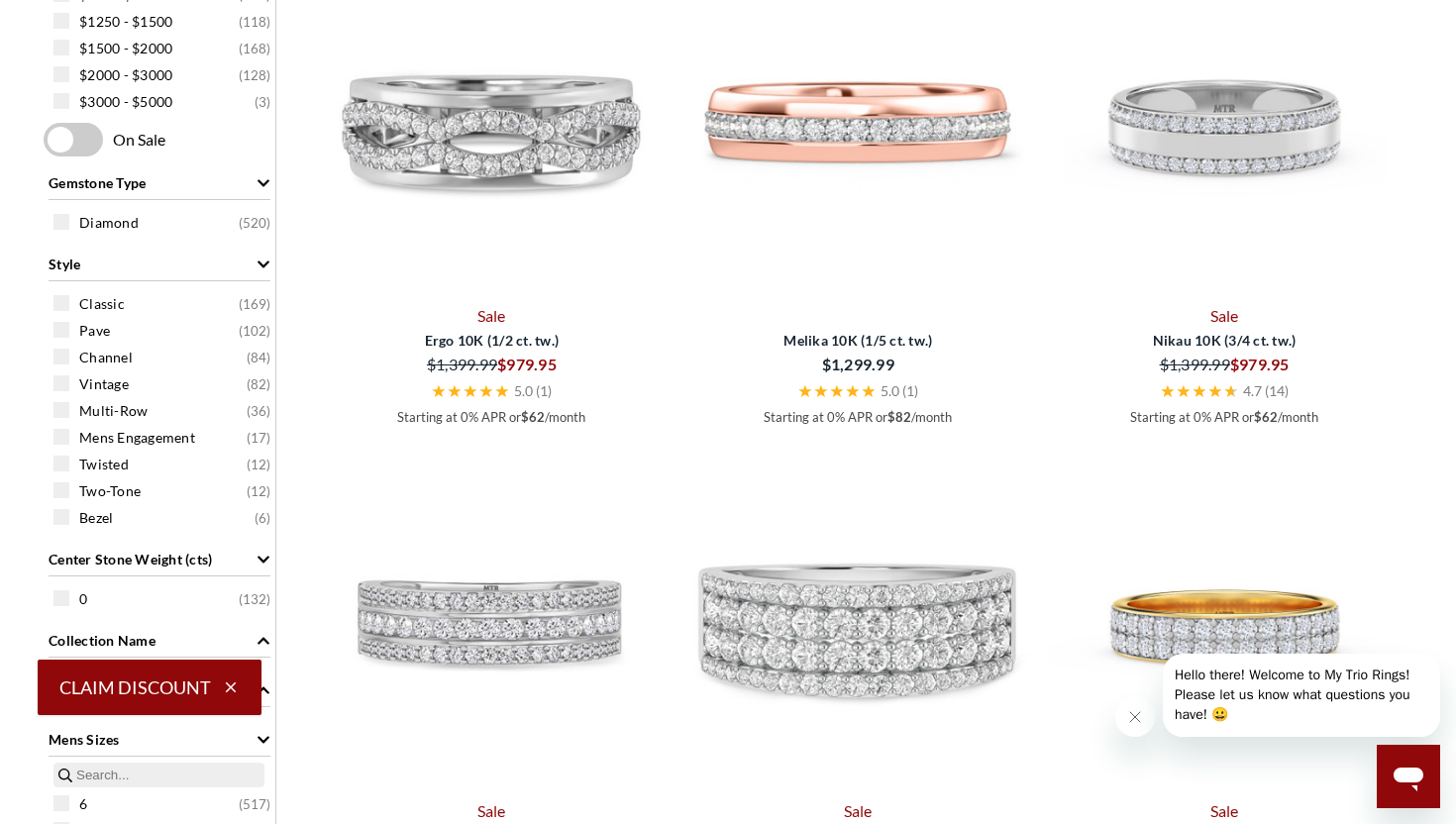 click 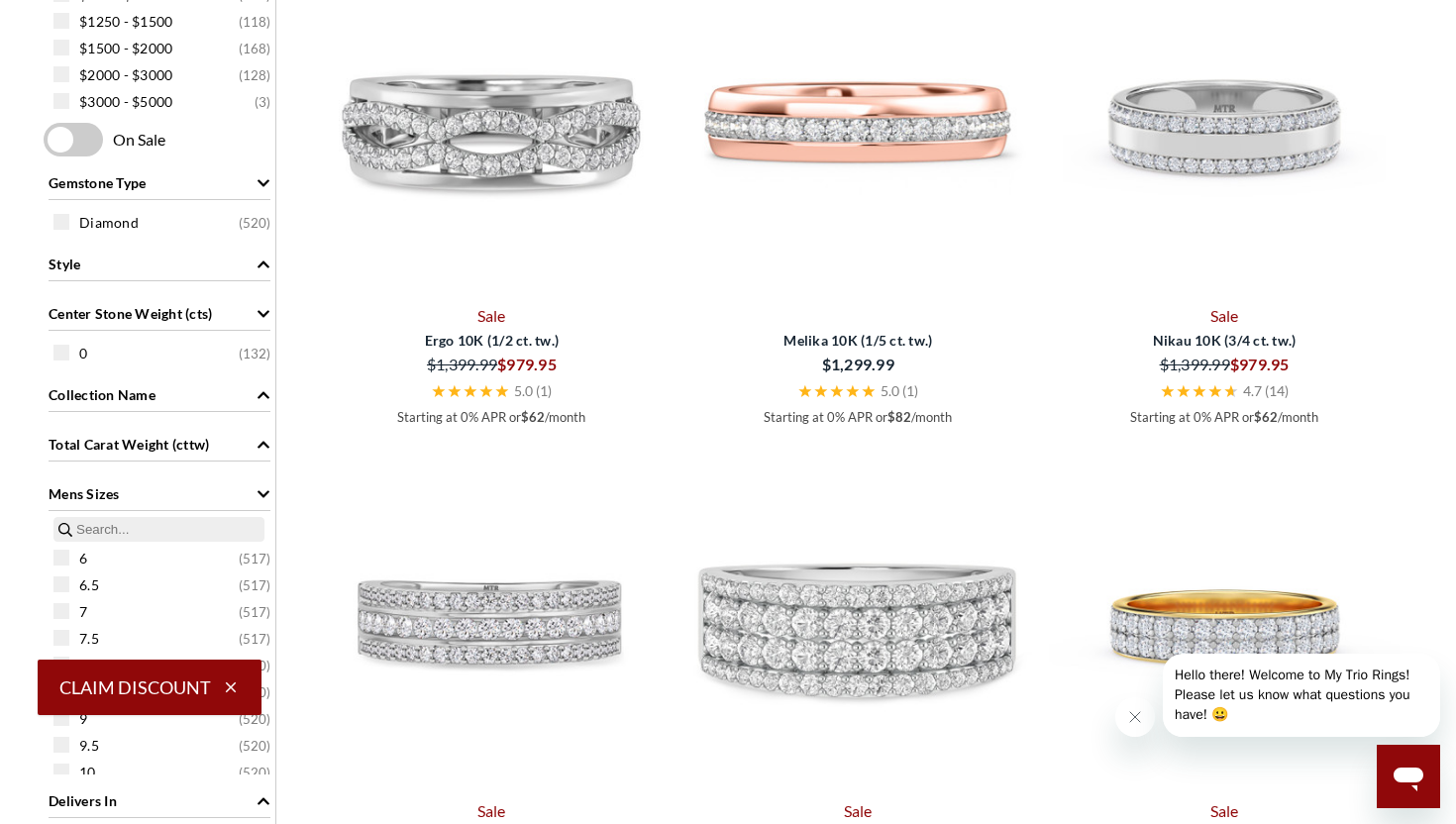 click 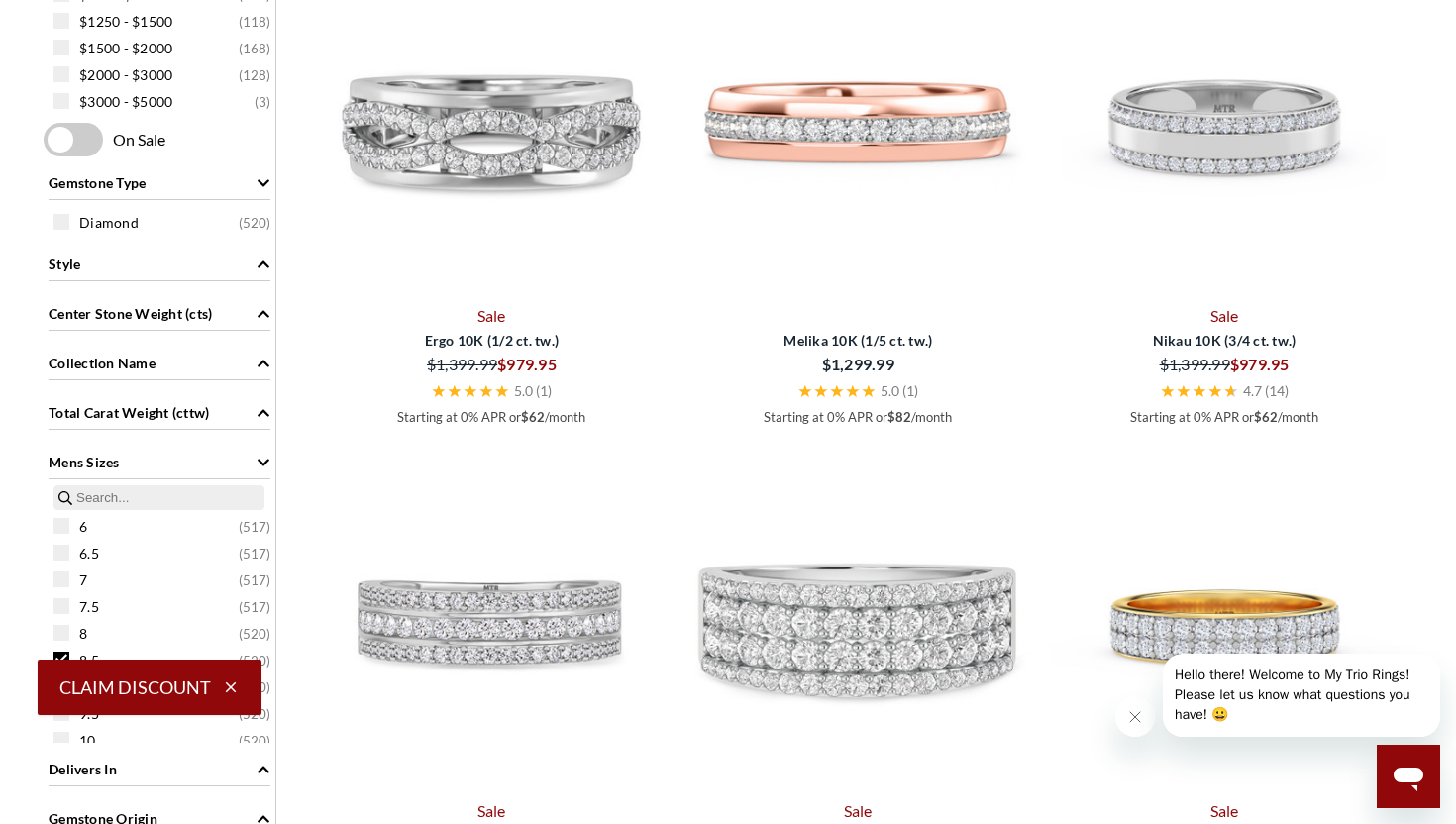 click 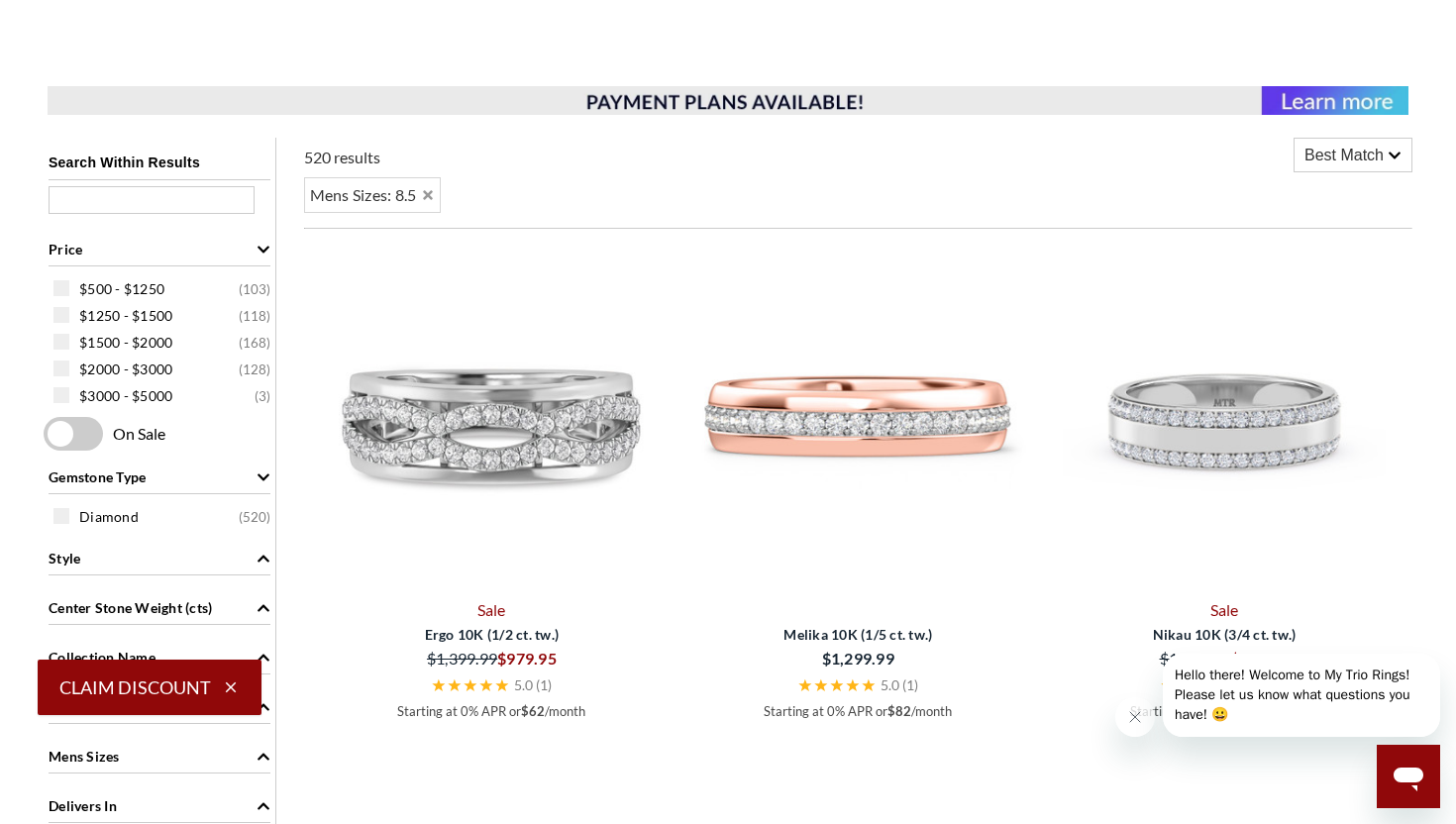 scroll, scrollTop: 279, scrollLeft: 0, axis: vertical 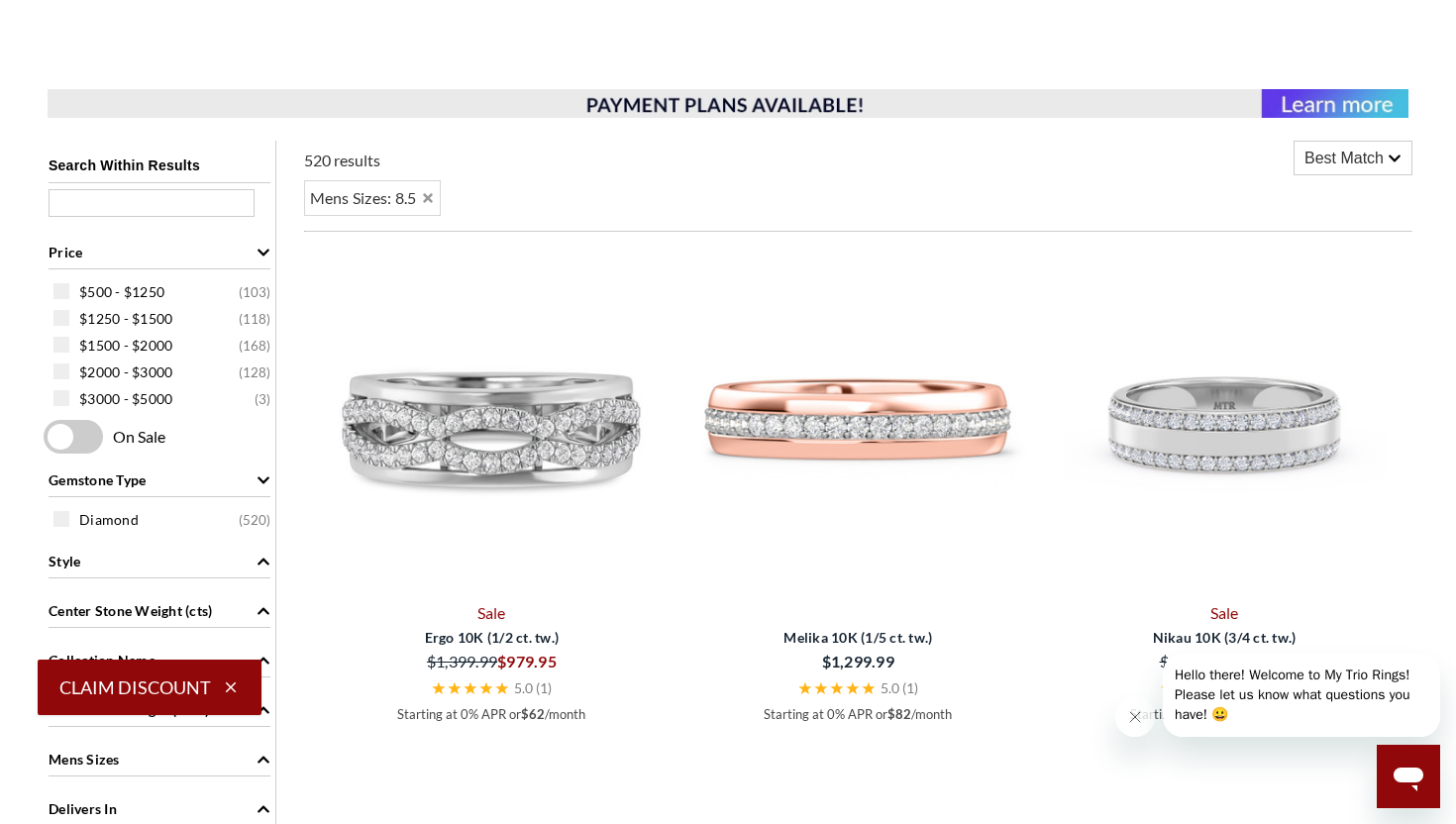 click on "Best Match" at bounding box center (1344, 158) 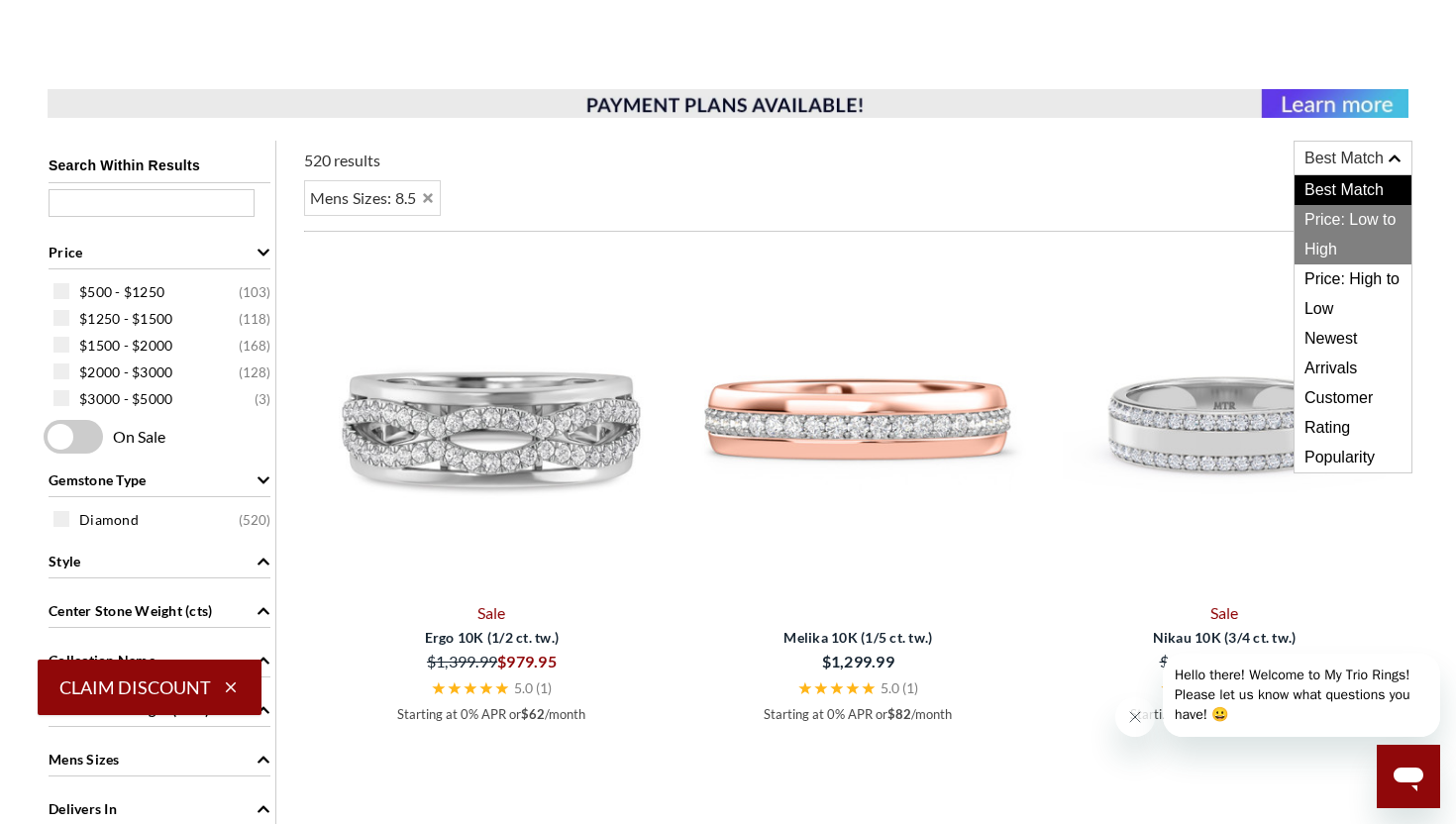 click on "Price: Low to High" at bounding box center (1353, 235) 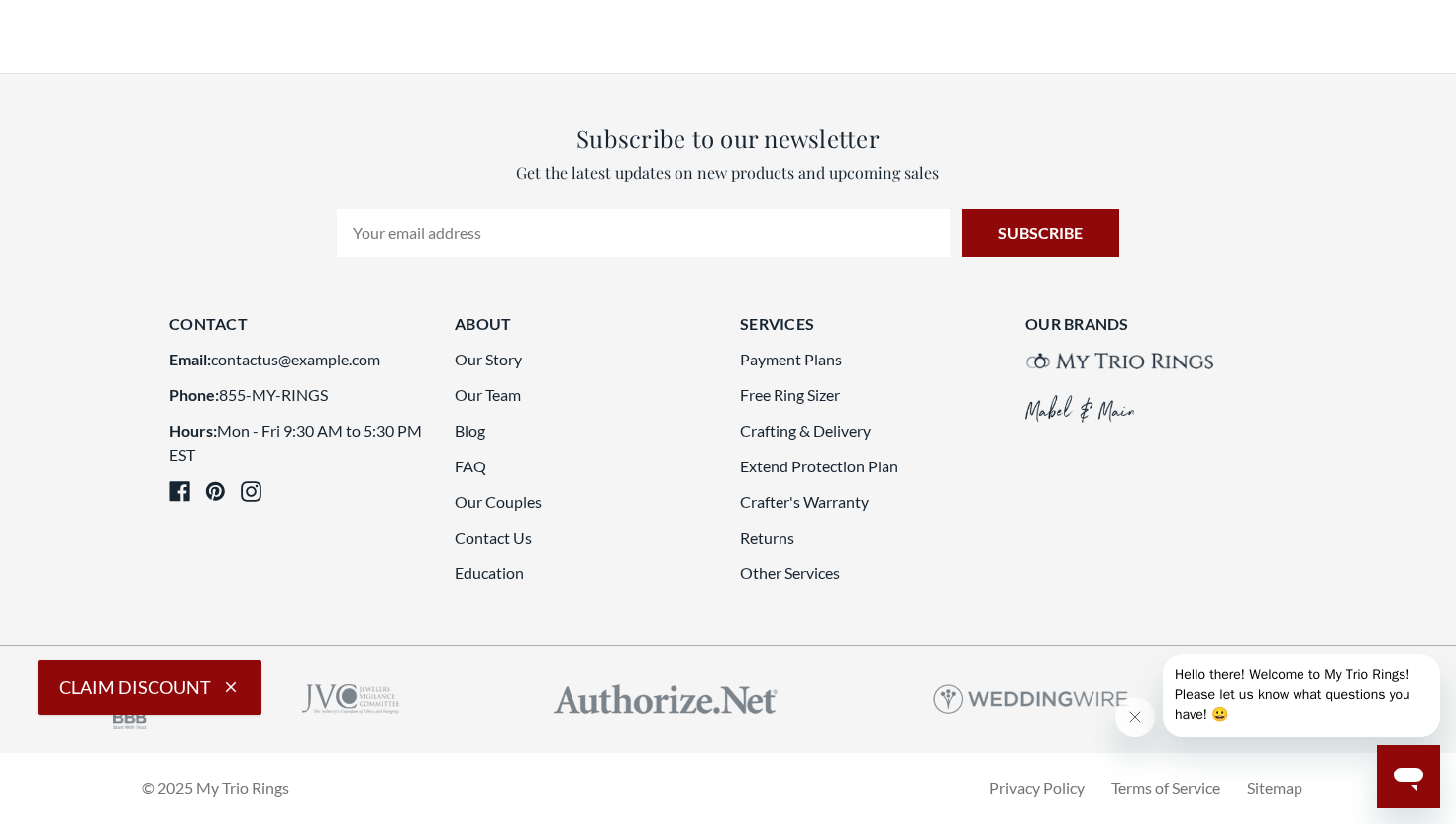 scroll, scrollTop: 5050, scrollLeft: 0, axis: vertical 